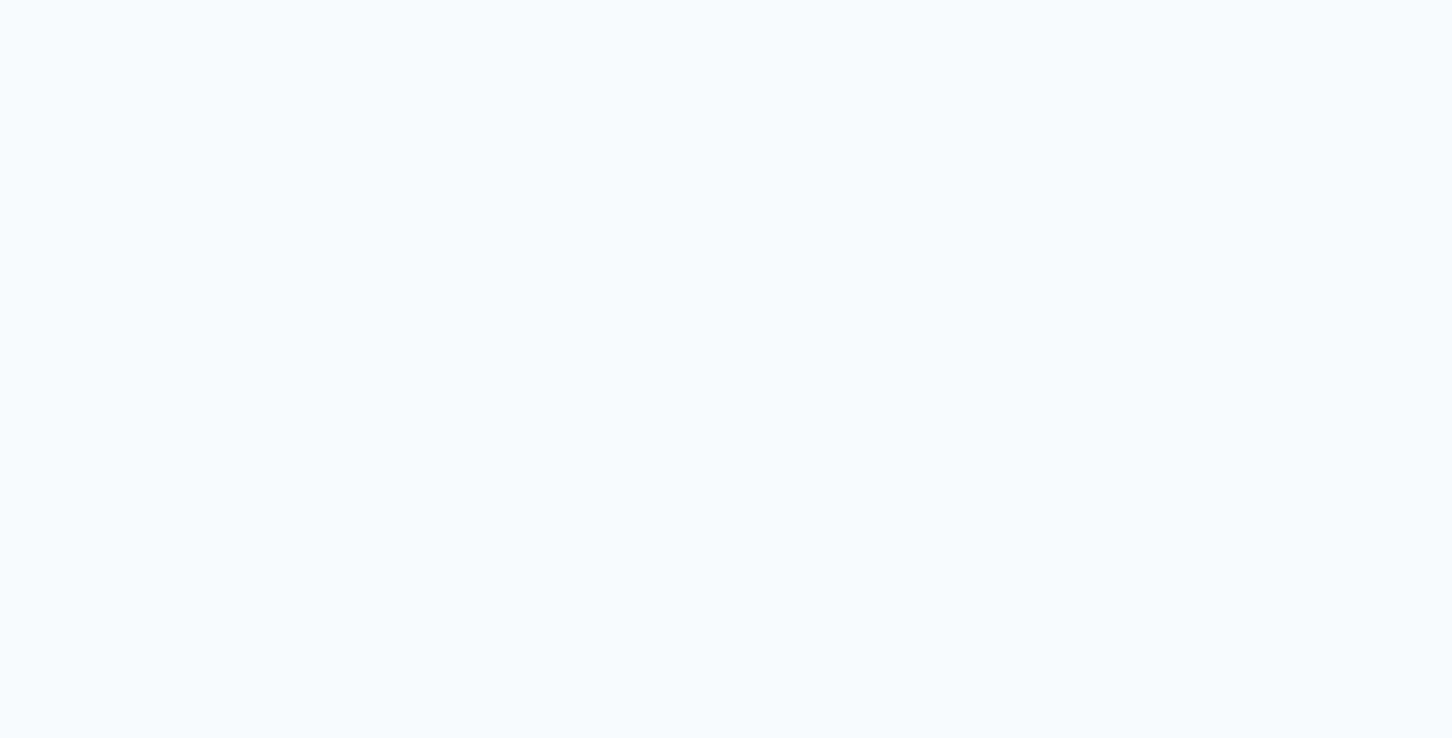 scroll, scrollTop: 0, scrollLeft: 0, axis: both 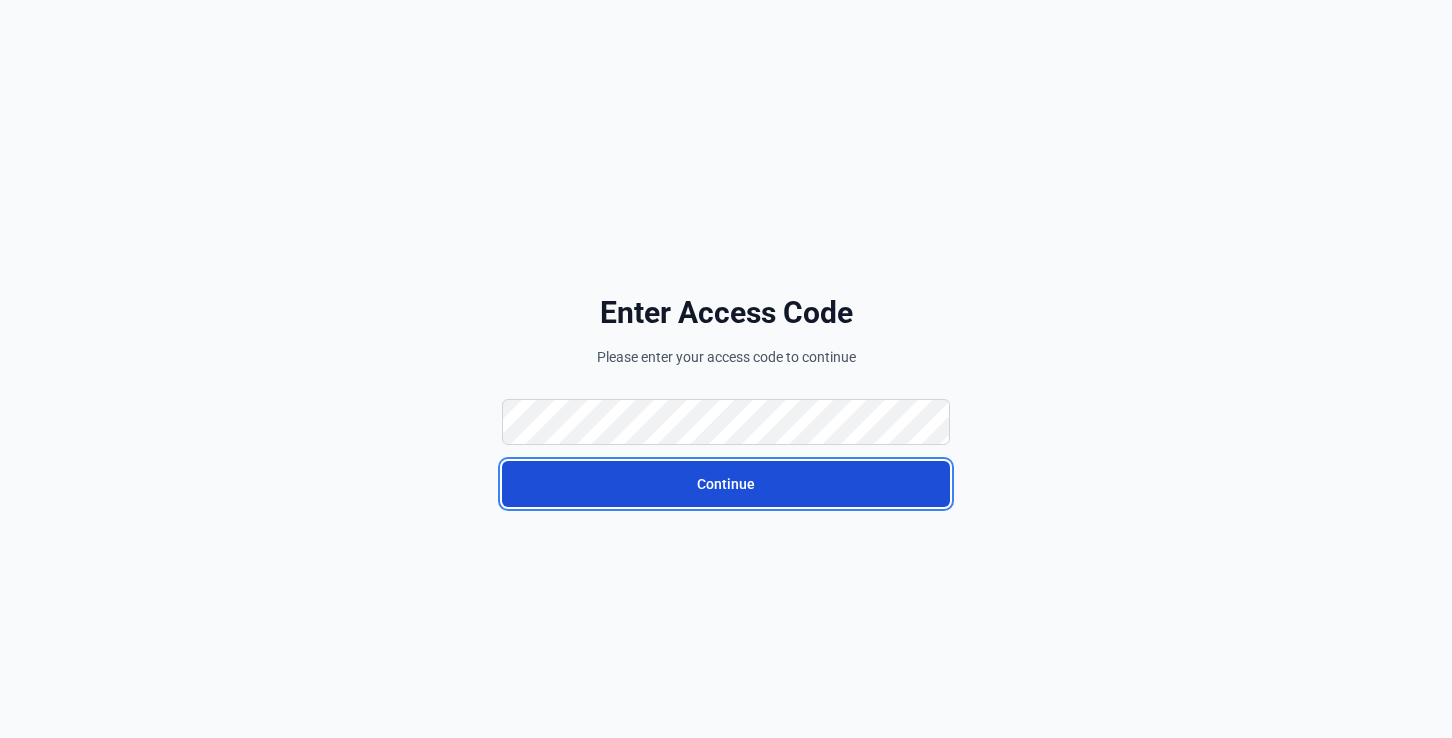 click on "Continue" at bounding box center (726, 484) 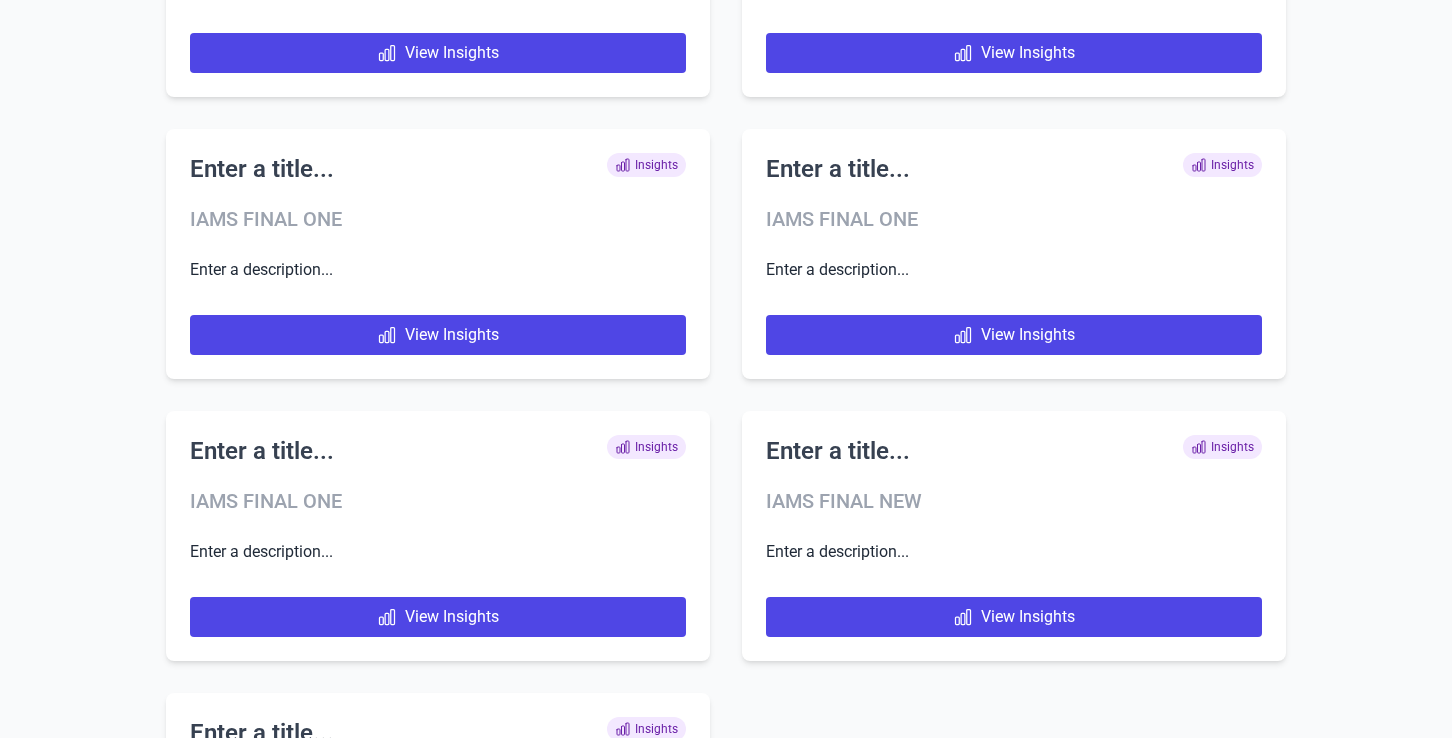 scroll, scrollTop: 2556, scrollLeft: 0, axis: vertical 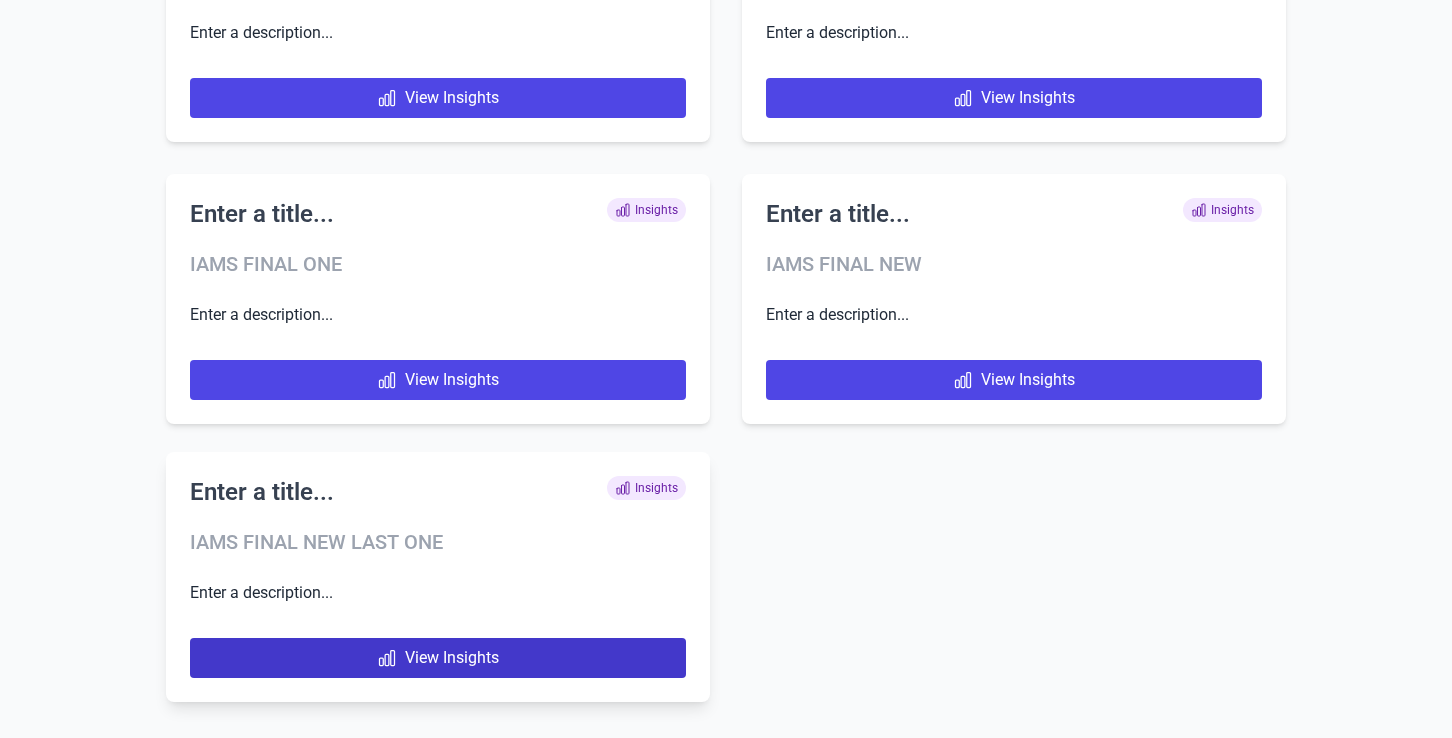 click on "View Insights" at bounding box center [438, 658] 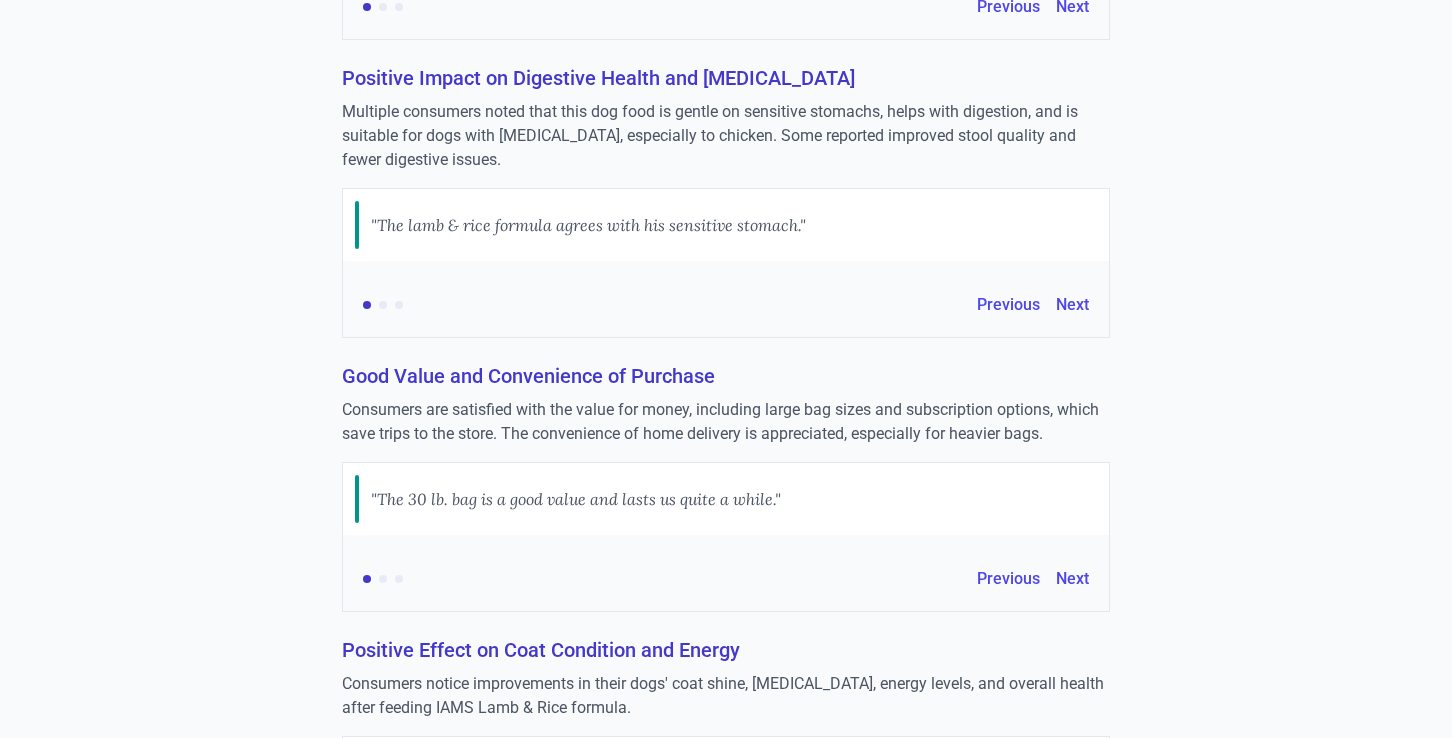 scroll, scrollTop: 877, scrollLeft: 0, axis: vertical 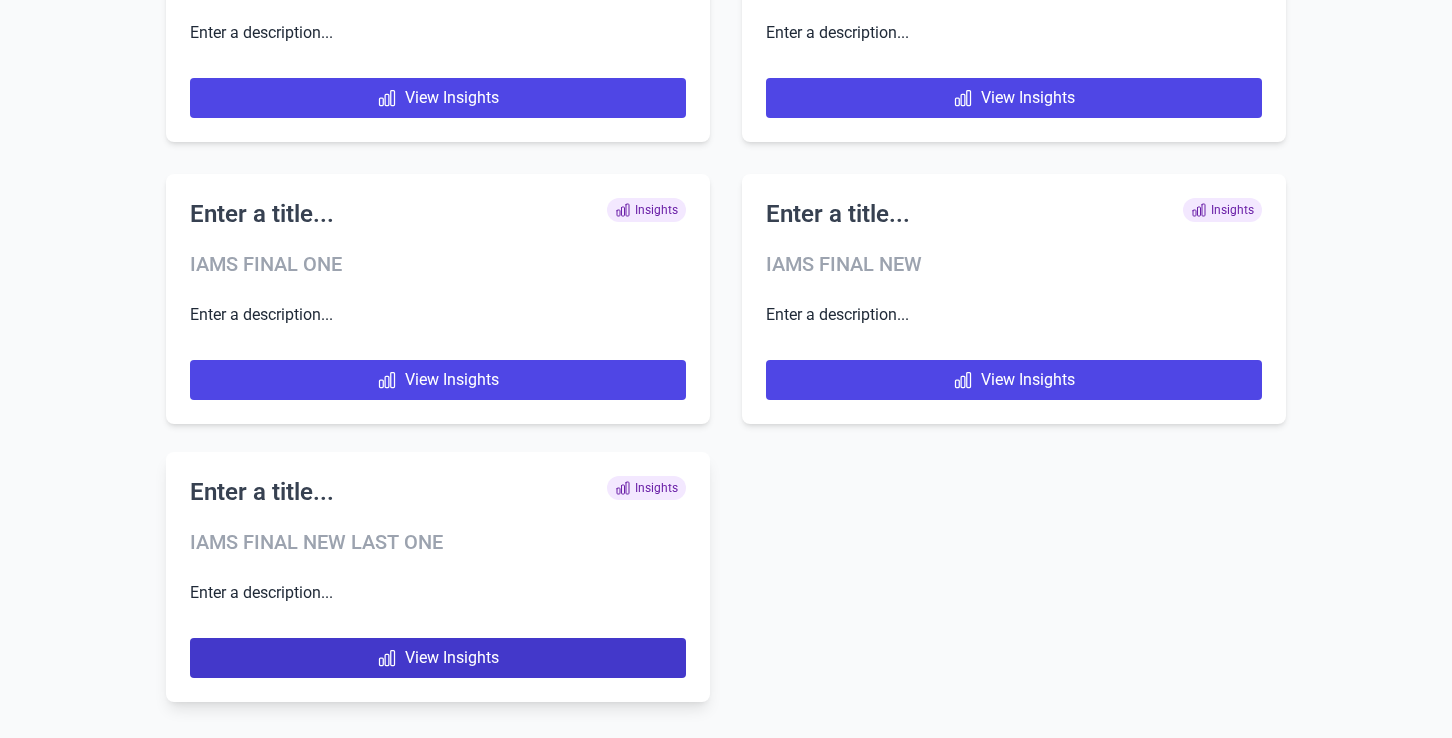 click on "View Insights" at bounding box center [438, 658] 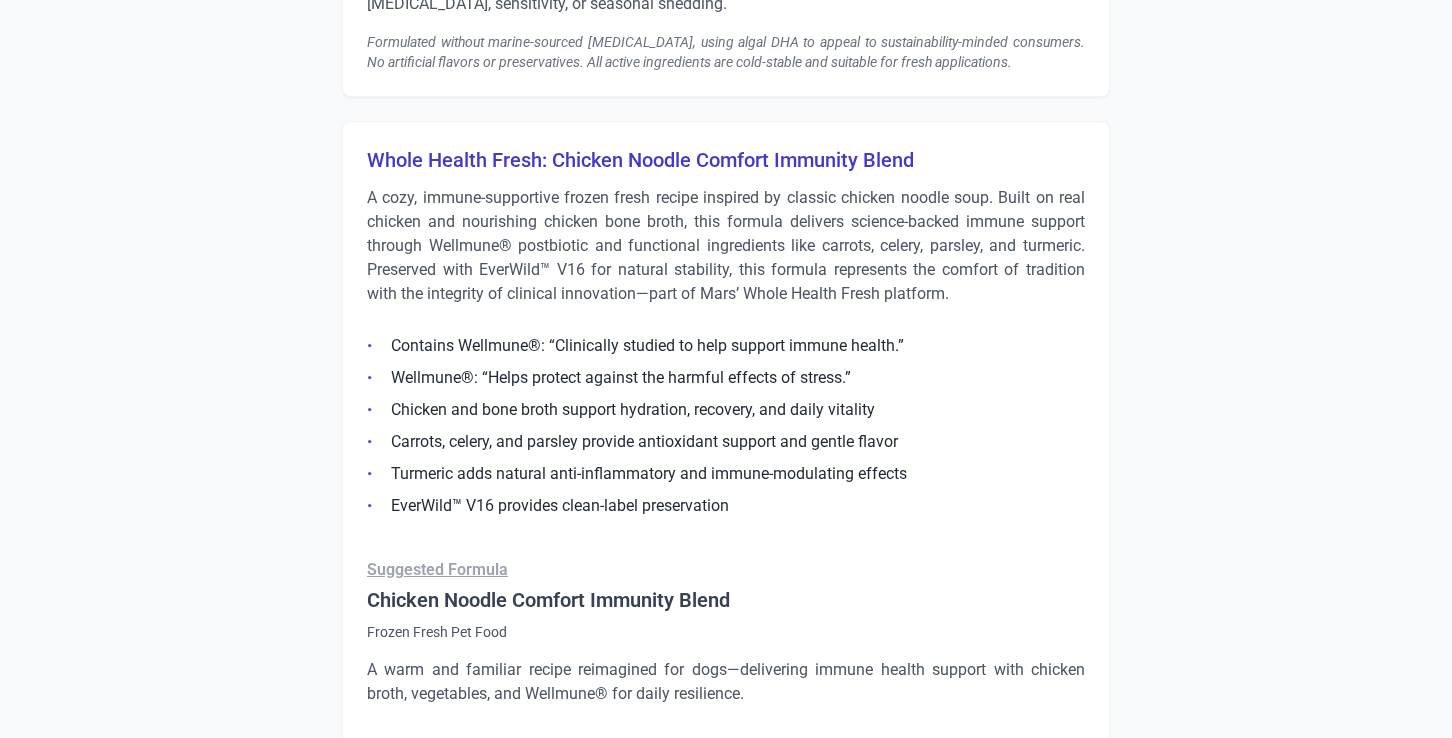 scroll, scrollTop: 5513, scrollLeft: 0, axis: vertical 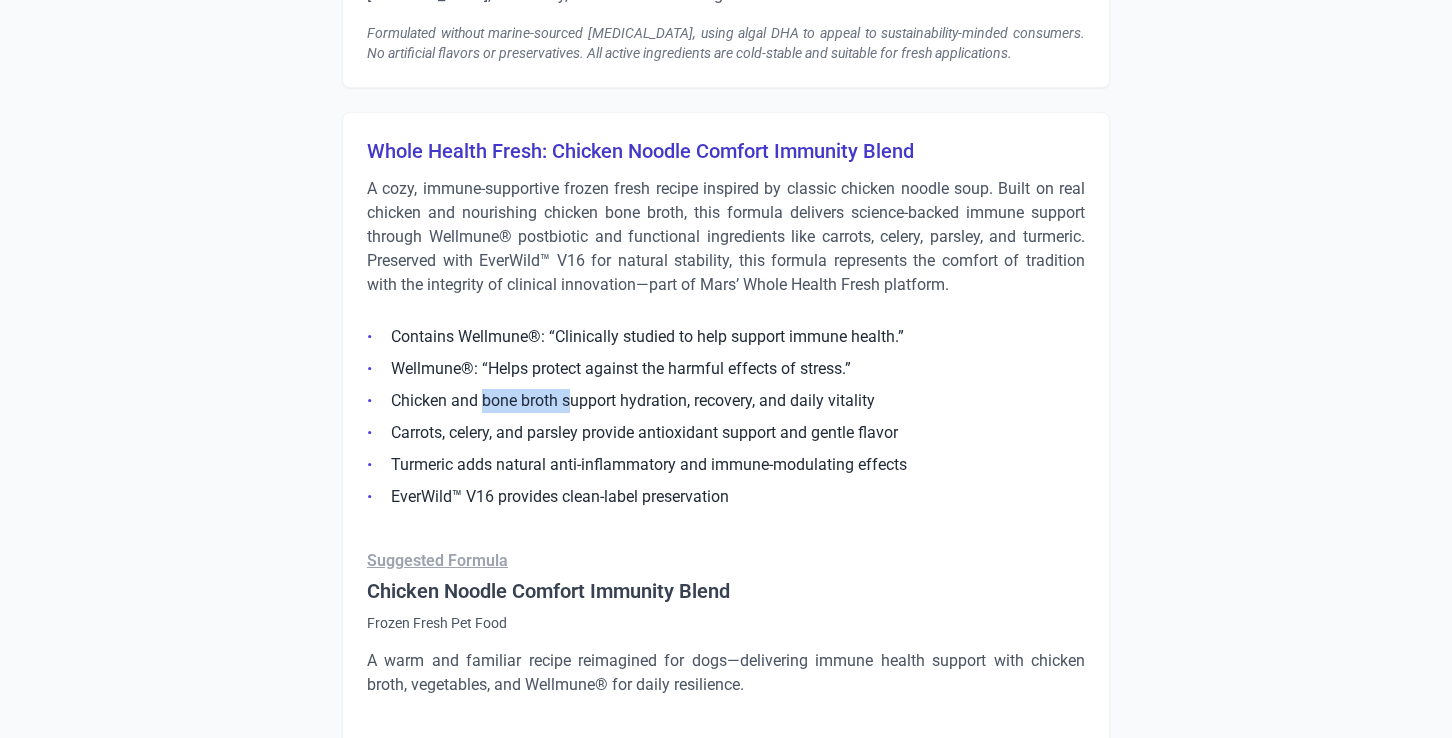 drag, startPoint x: 485, startPoint y: 333, endPoint x: 573, endPoint y: 327, distance: 88.20431 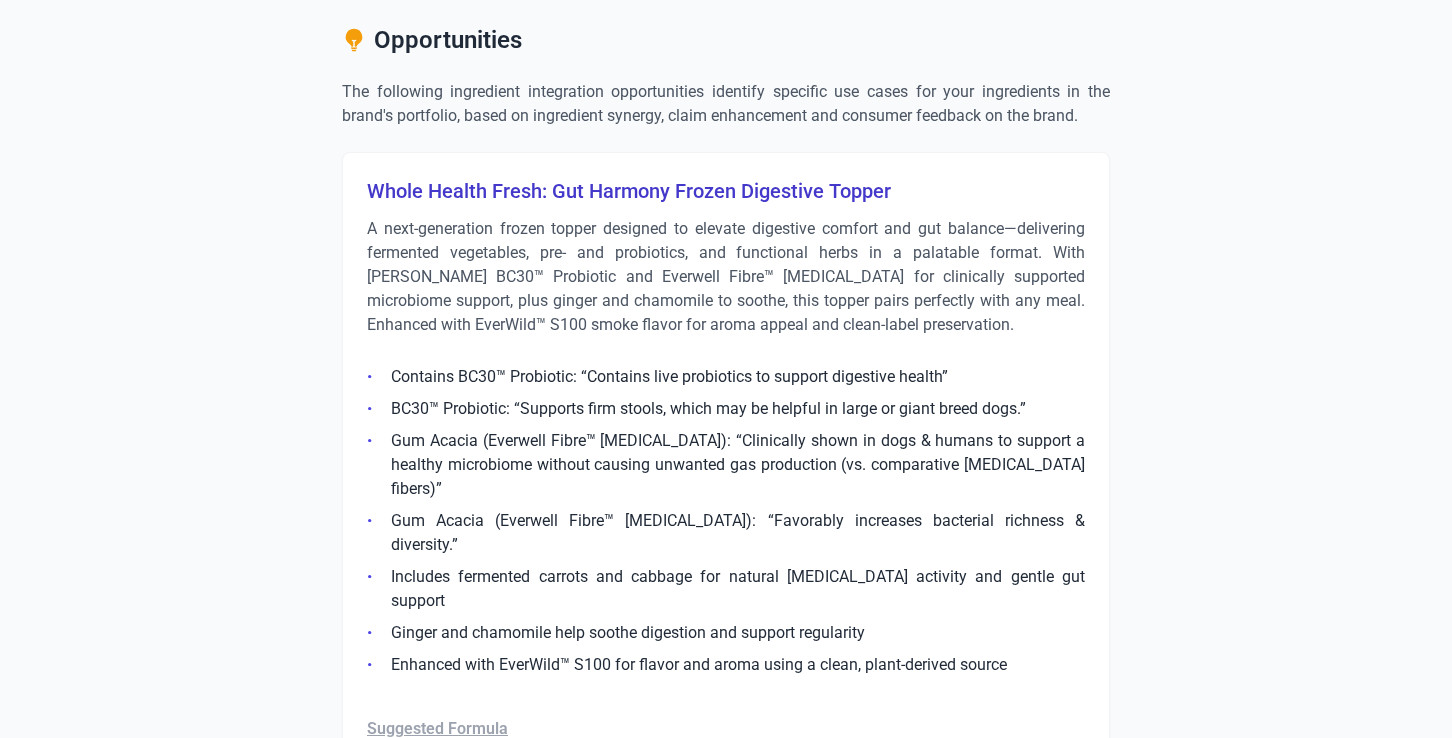 scroll, scrollTop: 1938, scrollLeft: 0, axis: vertical 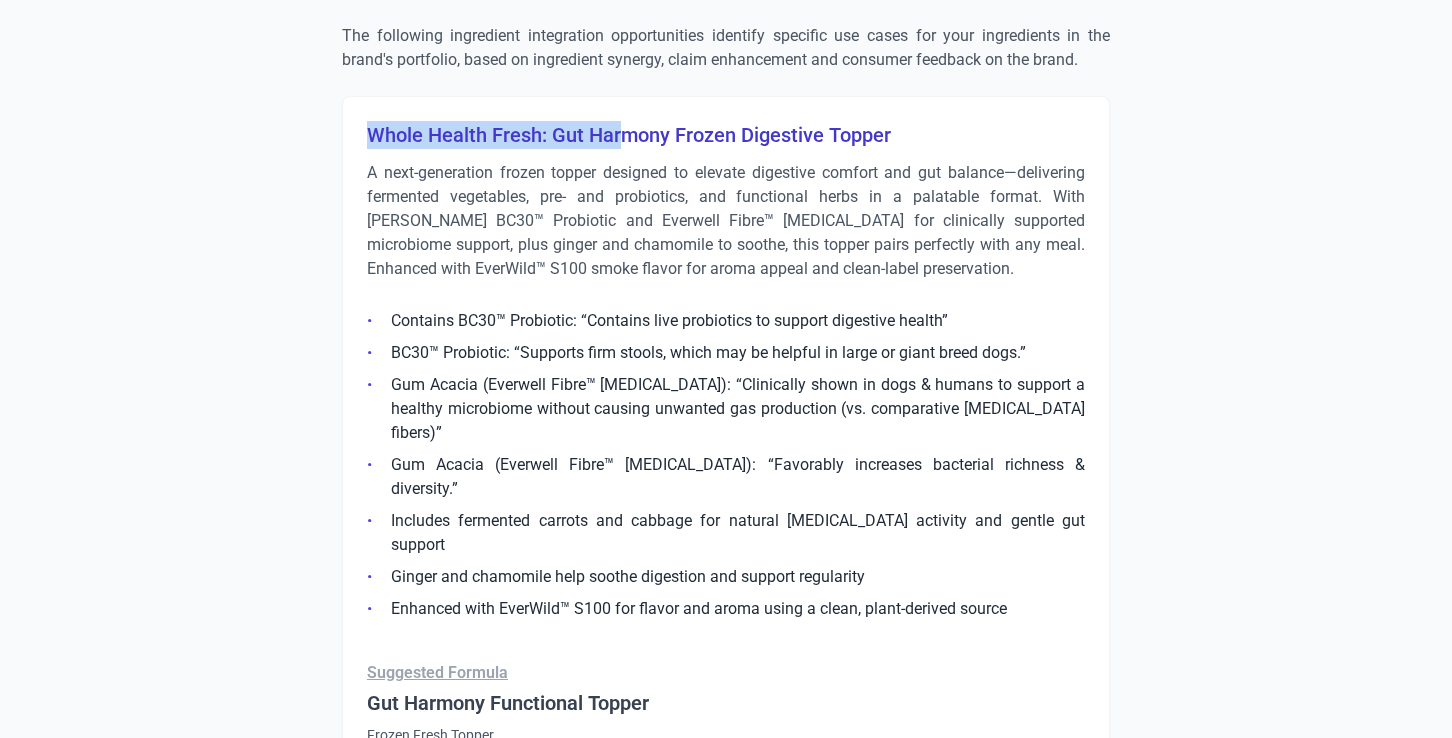 drag, startPoint x: 375, startPoint y: 135, endPoint x: 618, endPoint y: 133, distance: 243.00822 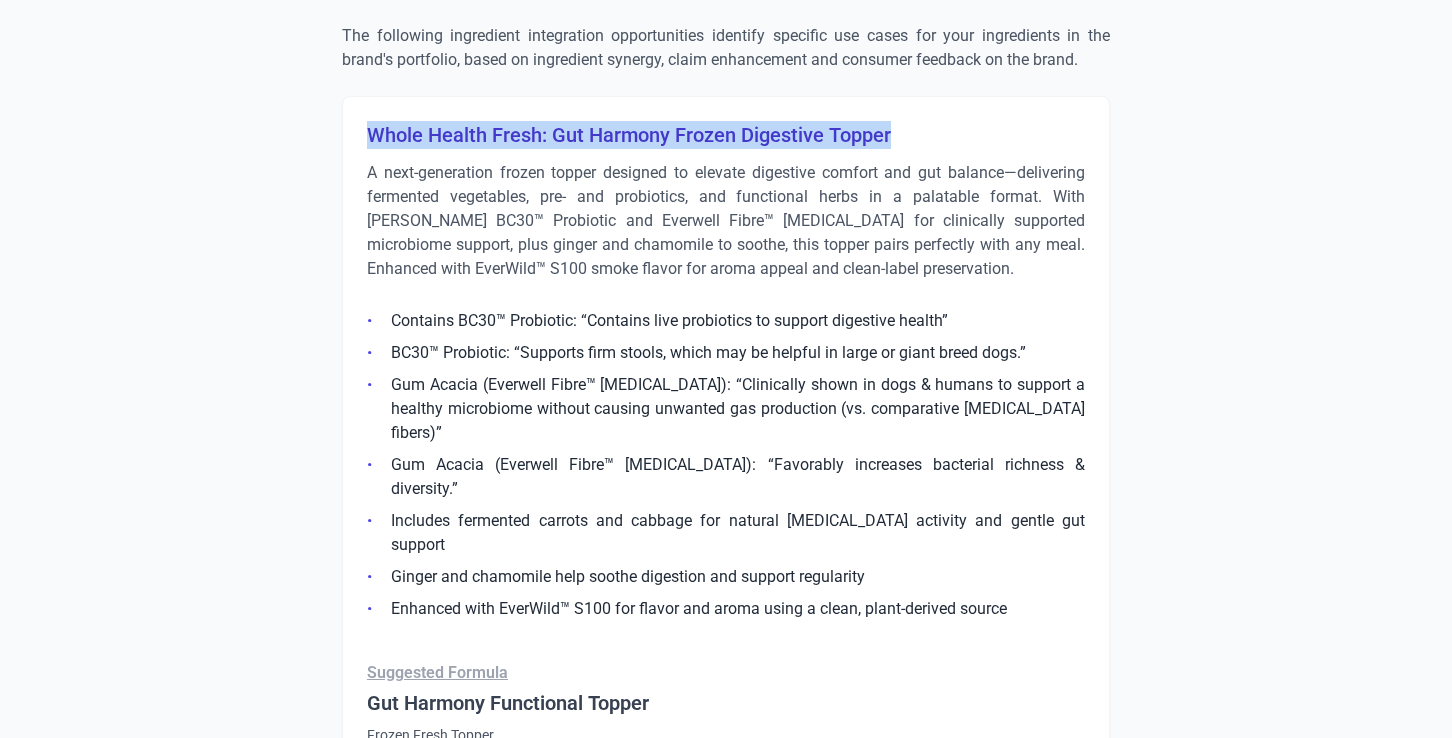 drag, startPoint x: 896, startPoint y: 133, endPoint x: 414, endPoint y: 117, distance: 482.26547 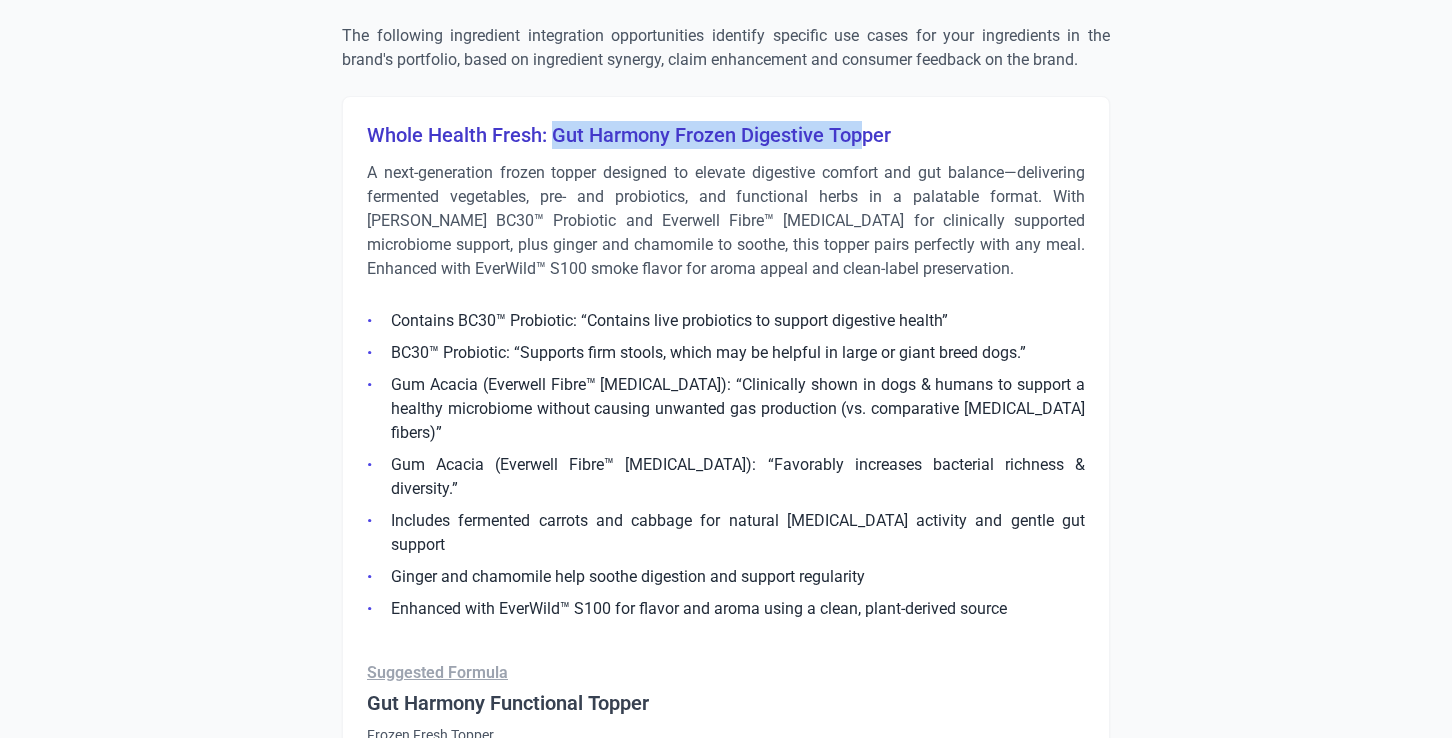 drag, startPoint x: 551, startPoint y: 136, endPoint x: 856, endPoint y: 135, distance: 305.00165 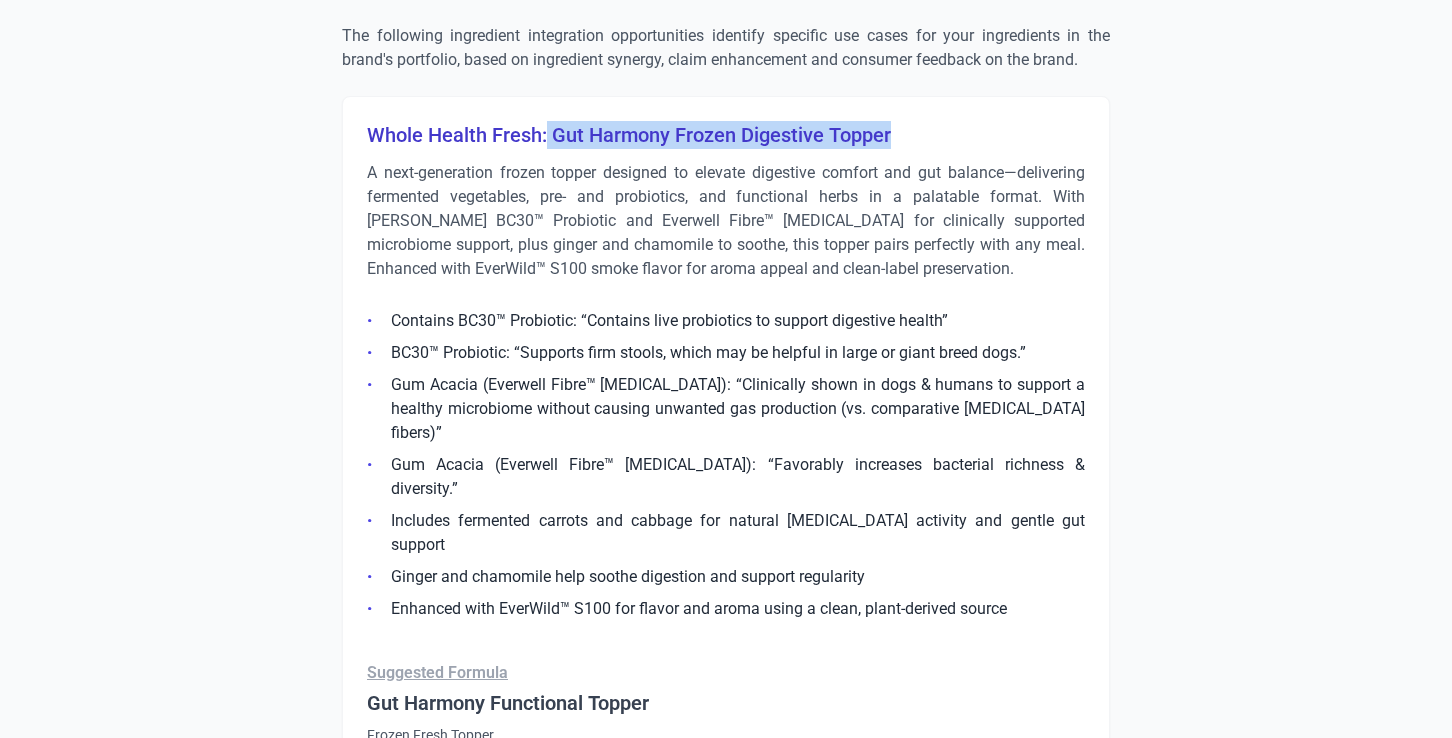 drag, startPoint x: 891, startPoint y: 136, endPoint x: 546, endPoint y: 136, distance: 345 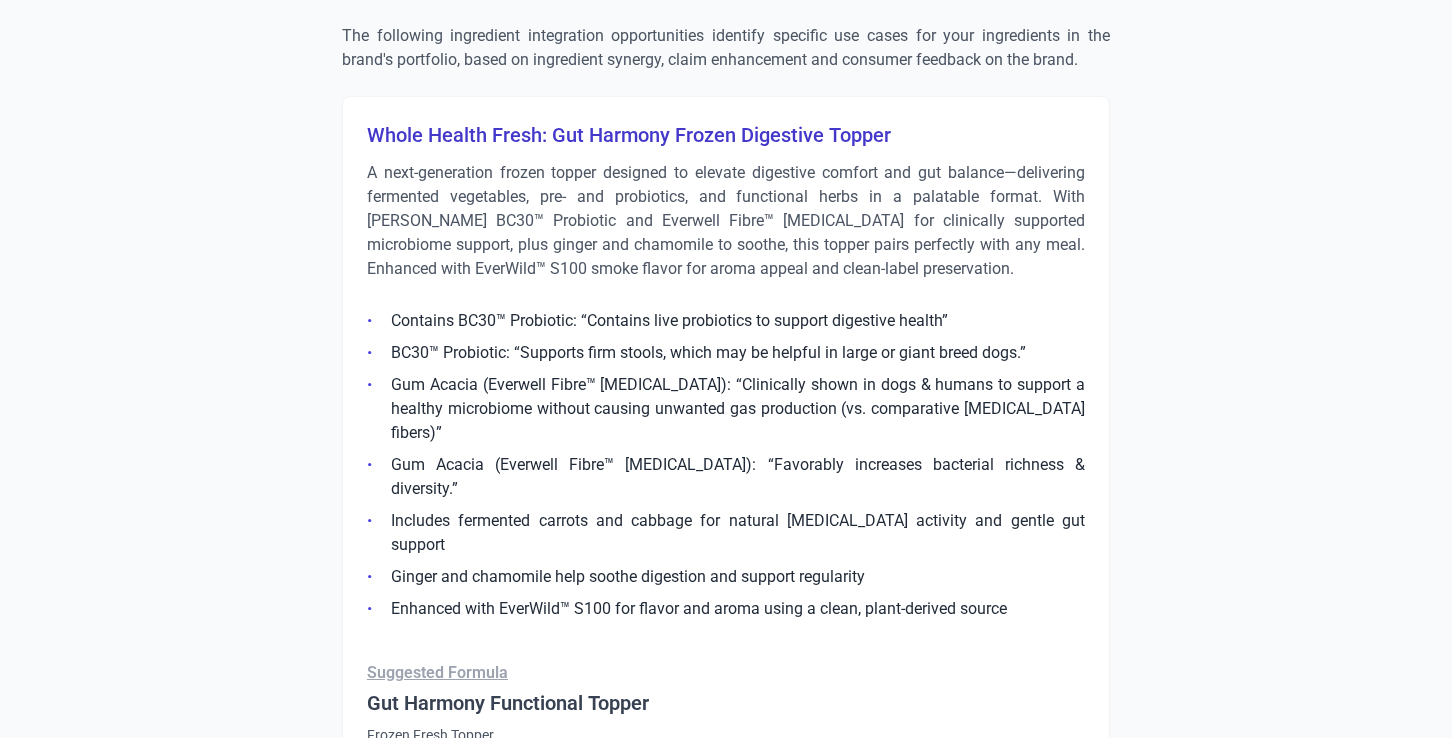 click on "Whole Health Fresh: Gut Harmony Frozen Digestive Topper" at bounding box center (726, 135) 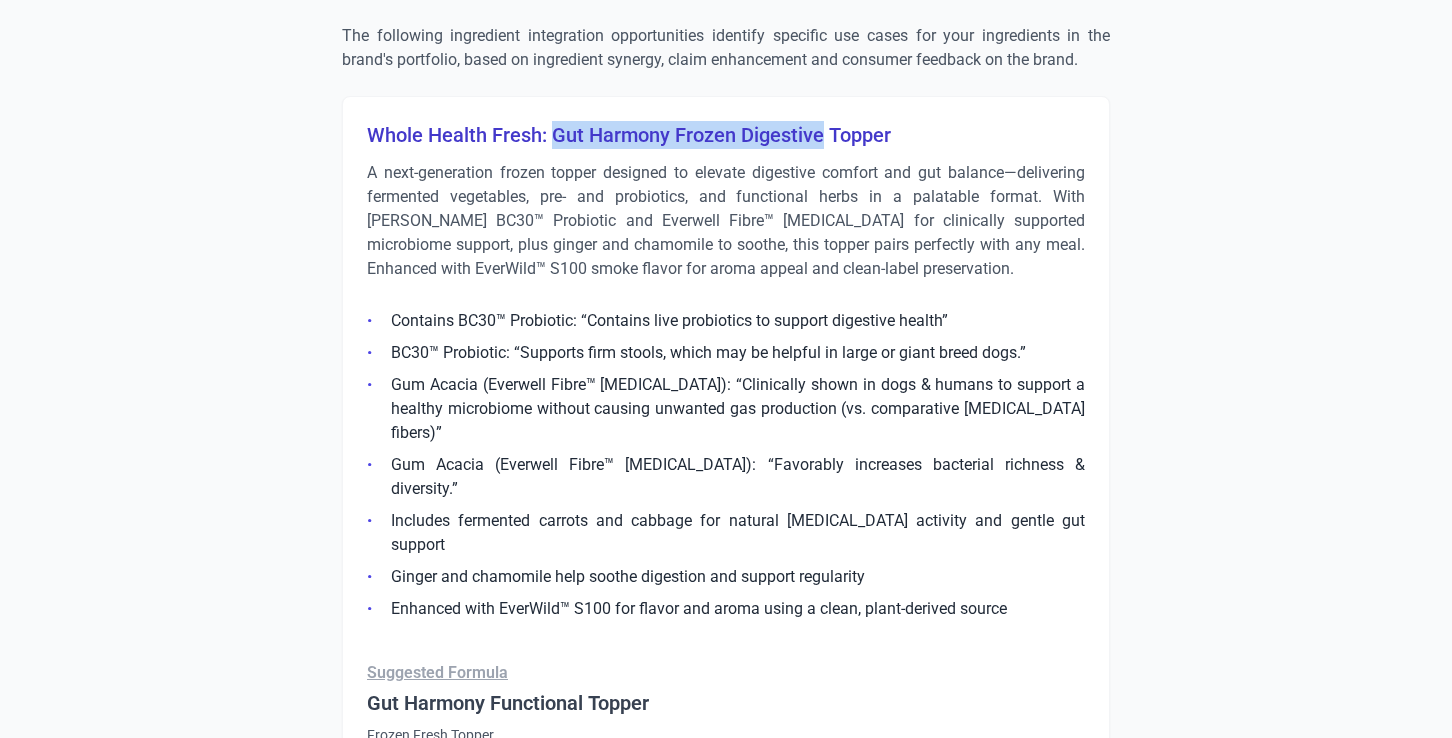 drag, startPoint x: 554, startPoint y: 134, endPoint x: 817, endPoint y: 145, distance: 263.22995 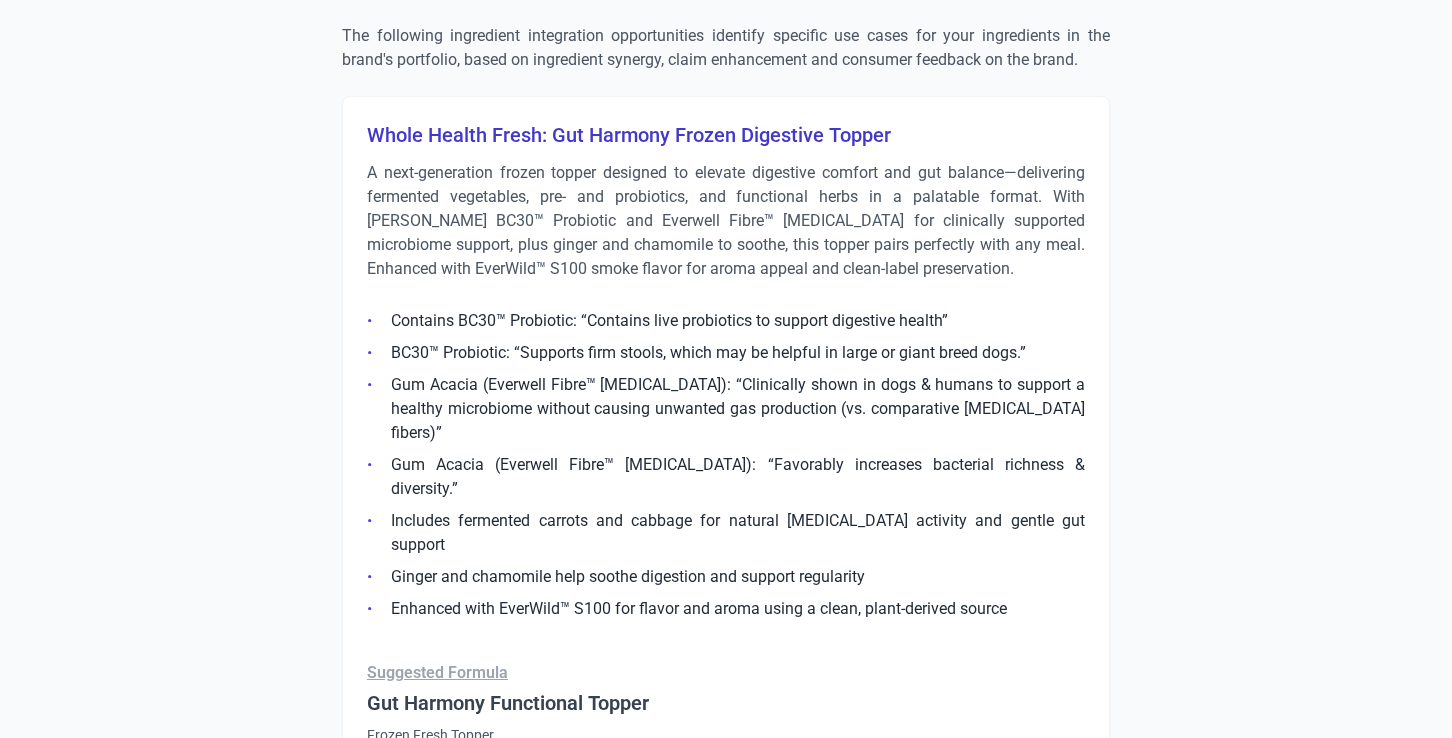 click on "Whole Health Fresh: Gut Harmony Frozen Digestive Topper" at bounding box center (726, 135) 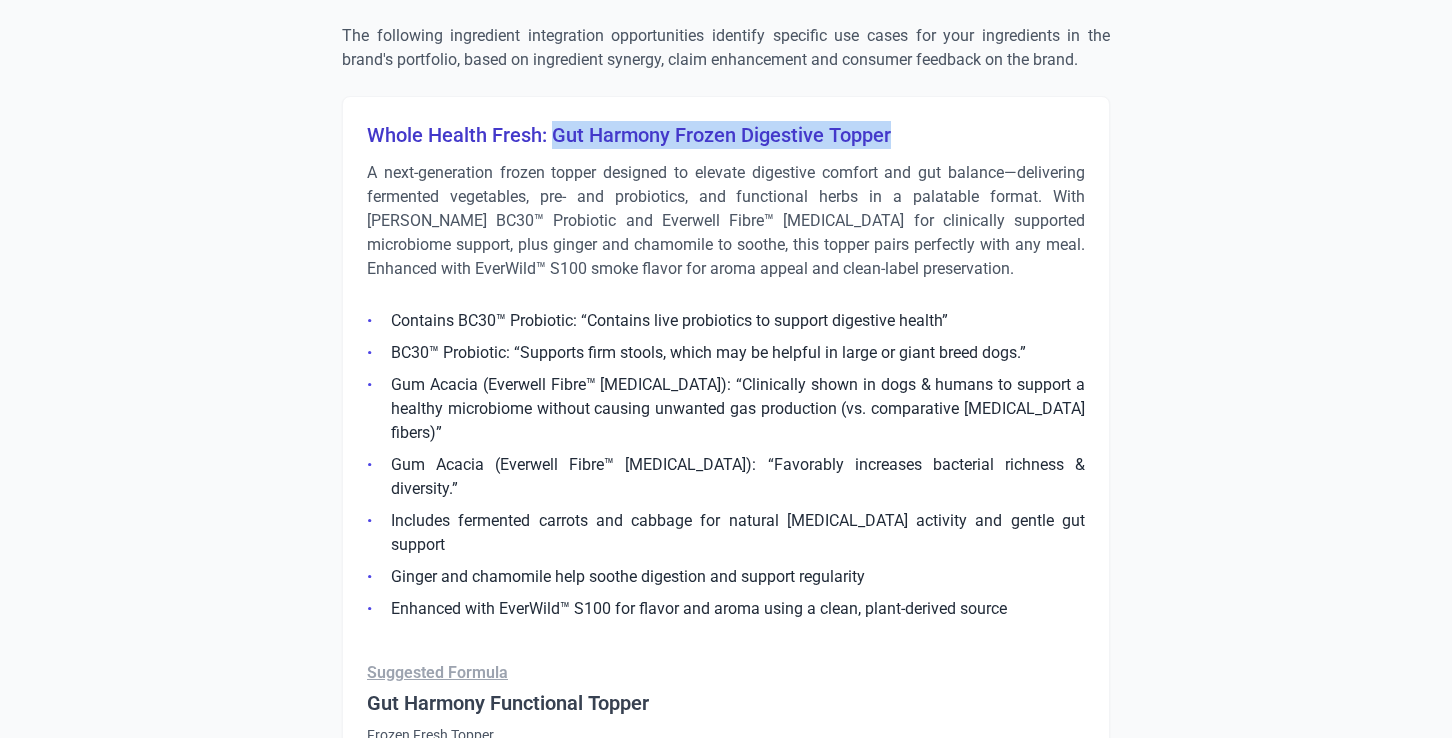 drag, startPoint x: 554, startPoint y: 134, endPoint x: 882, endPoint y: 134, distance: 328 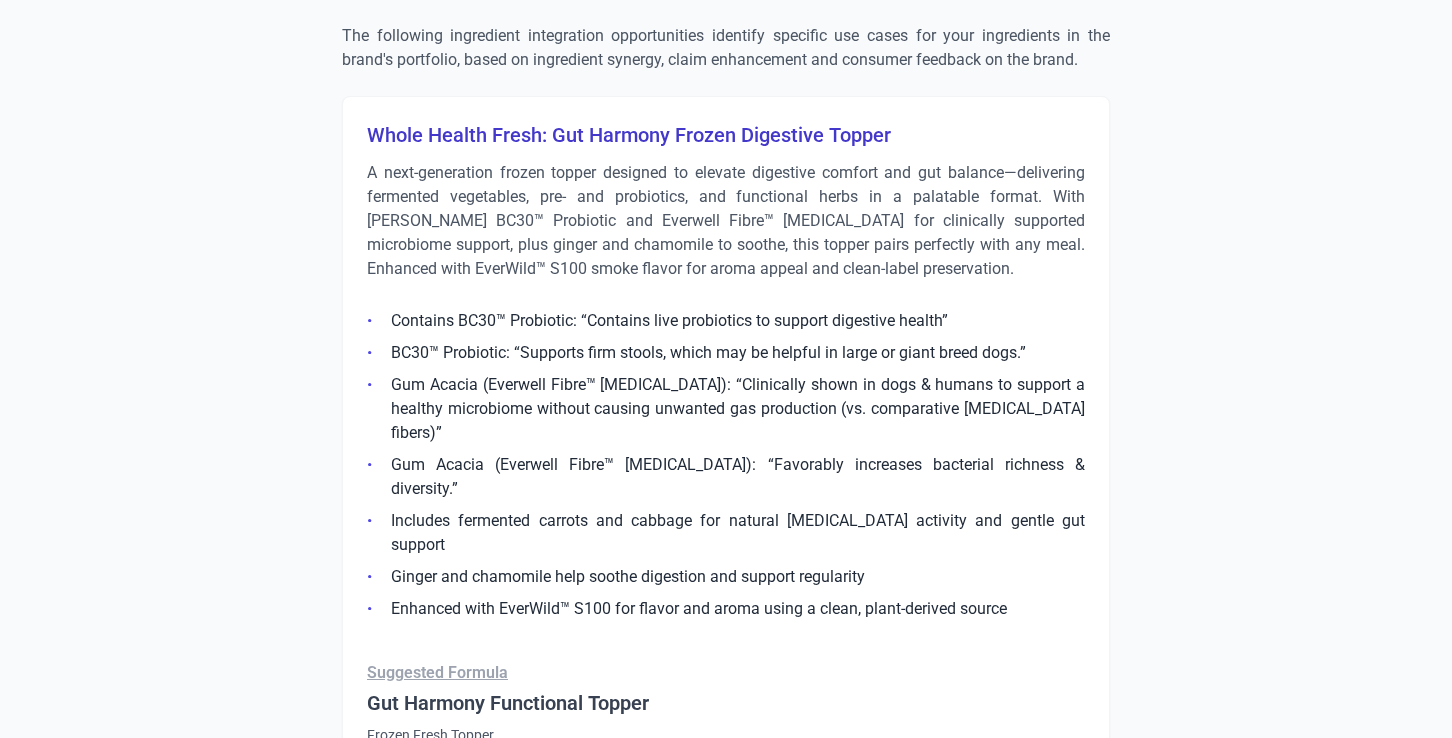 click on "Whole Health Fresh: Gut Harmony Frozen Digestive Topper" at bounding box center [726, 135] 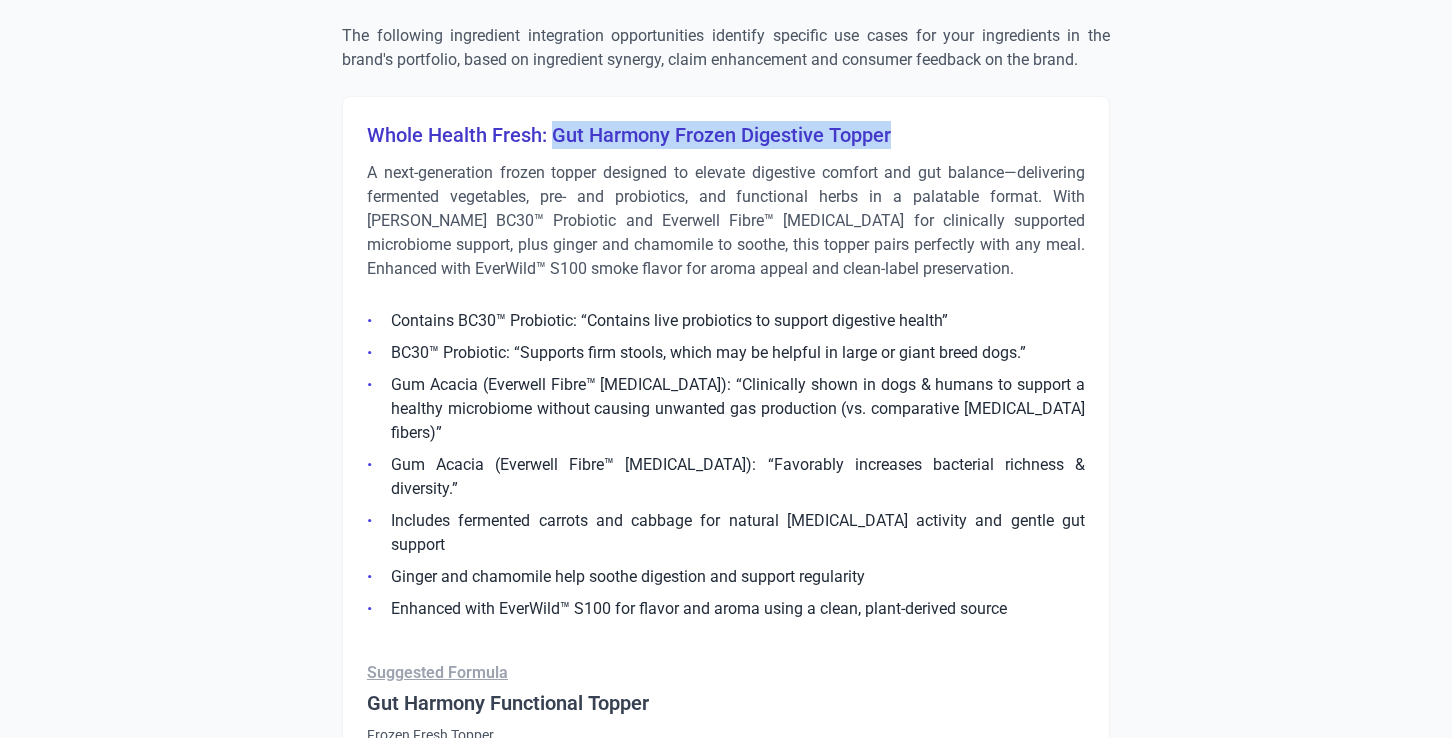 drag, startPoint x: 555, startPoint y: 135, endPoint x: 888, endPoint y: 135, distance: 333 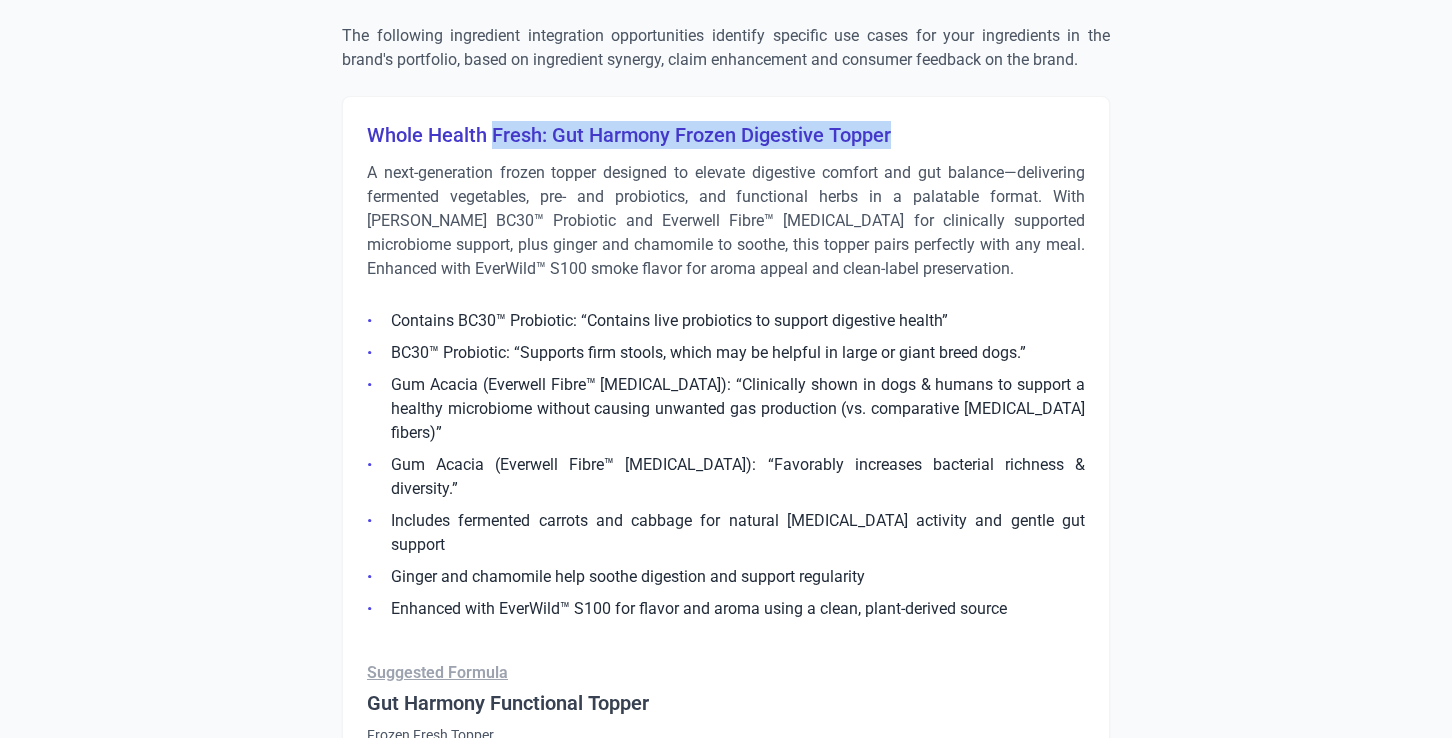 drag, startPoint x: 888, startPoint y: 135, endPoint x: 492, endPoint y: 136, distance: 396.00125 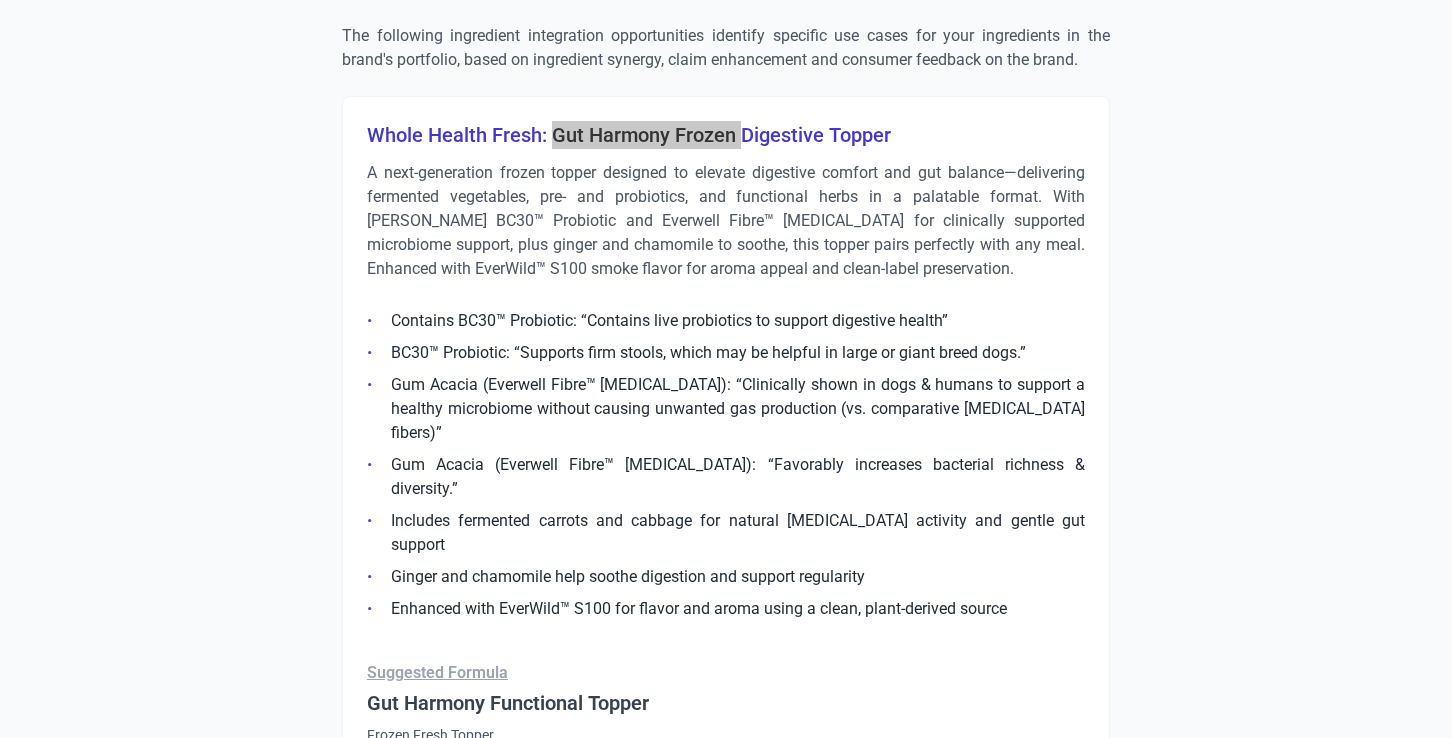 drag, startPoint x: 552, startPoint y: 131, endPoint x: 735, endPoint y: 146, distance: 183.61372 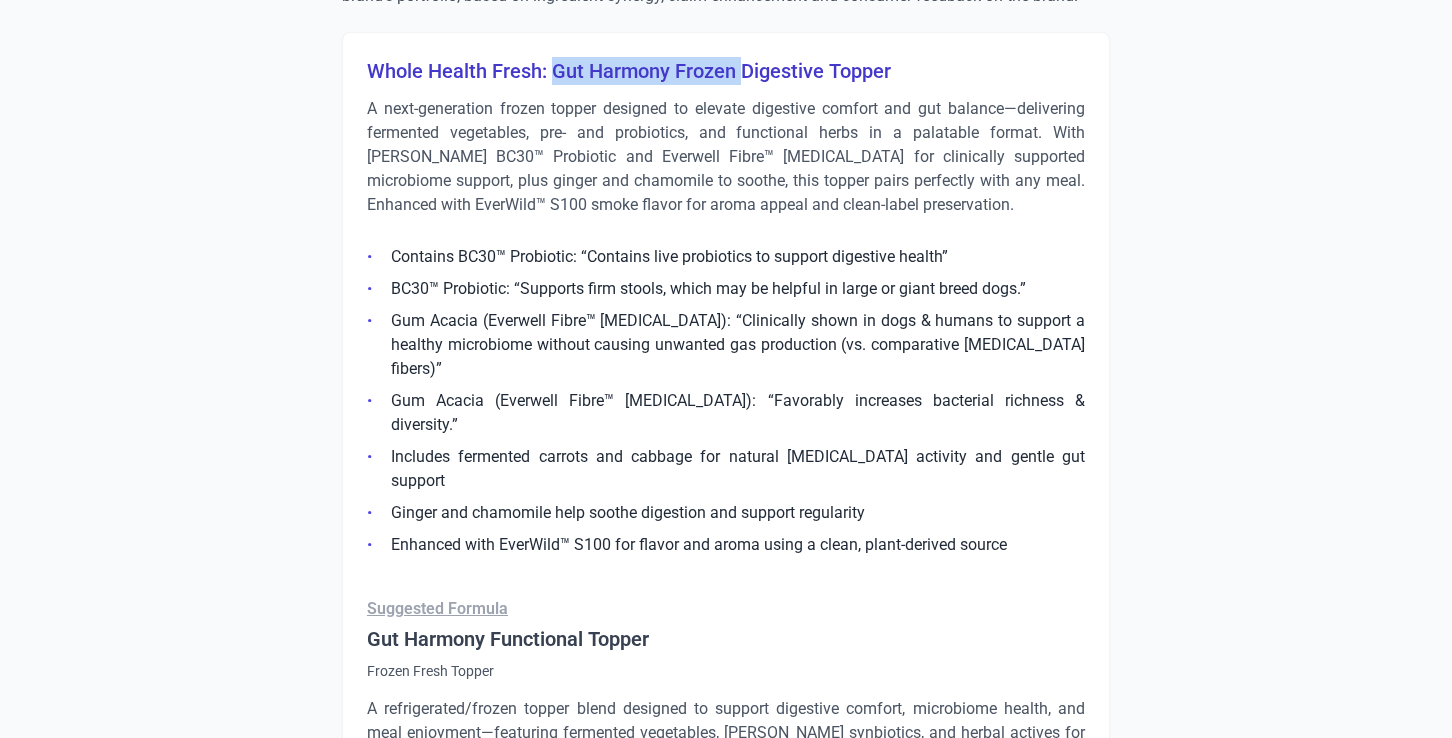 scroll, scrollTop: 2009, scrollLeft: 0, axis: vertical 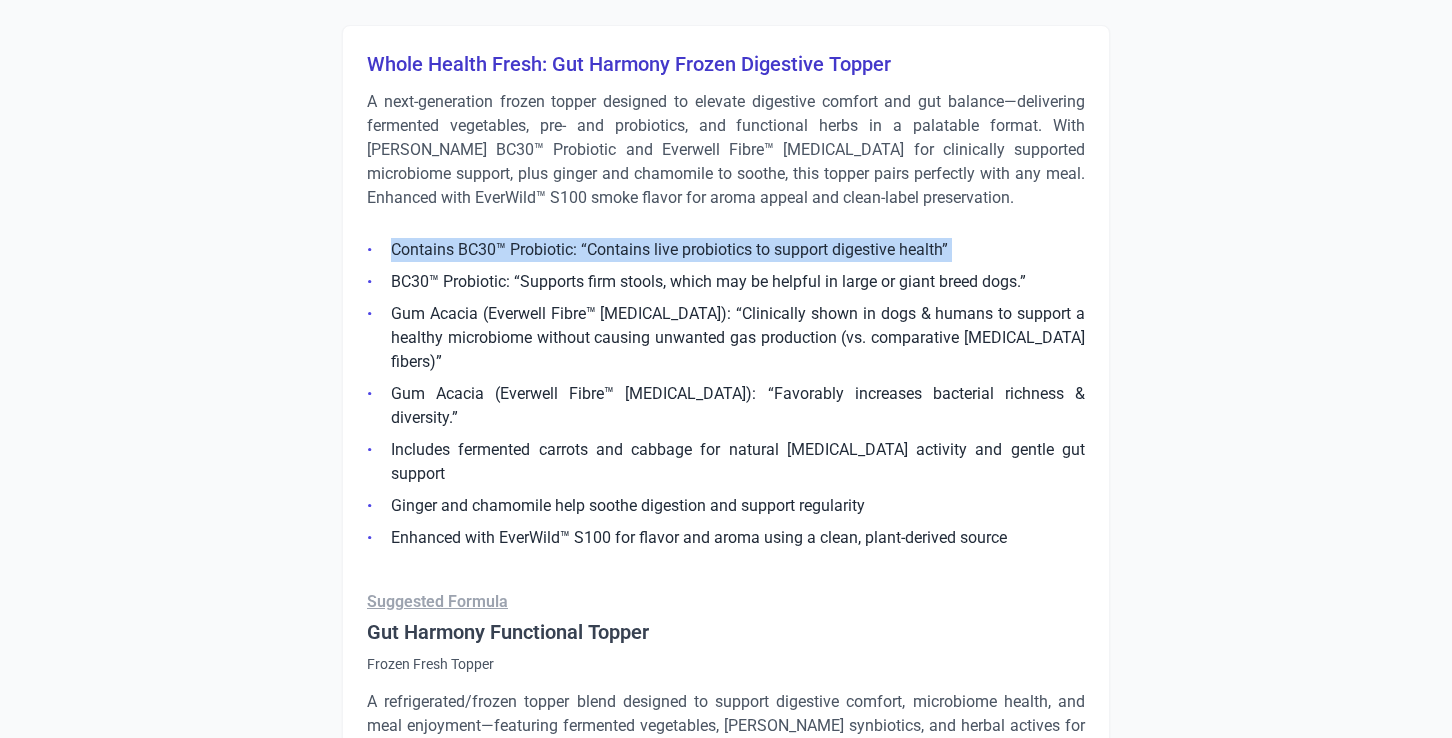 drag, startPoint x: 390, startPoint y: 252, endPoint x: 582, endPoint y: 265, distance: 192.4396 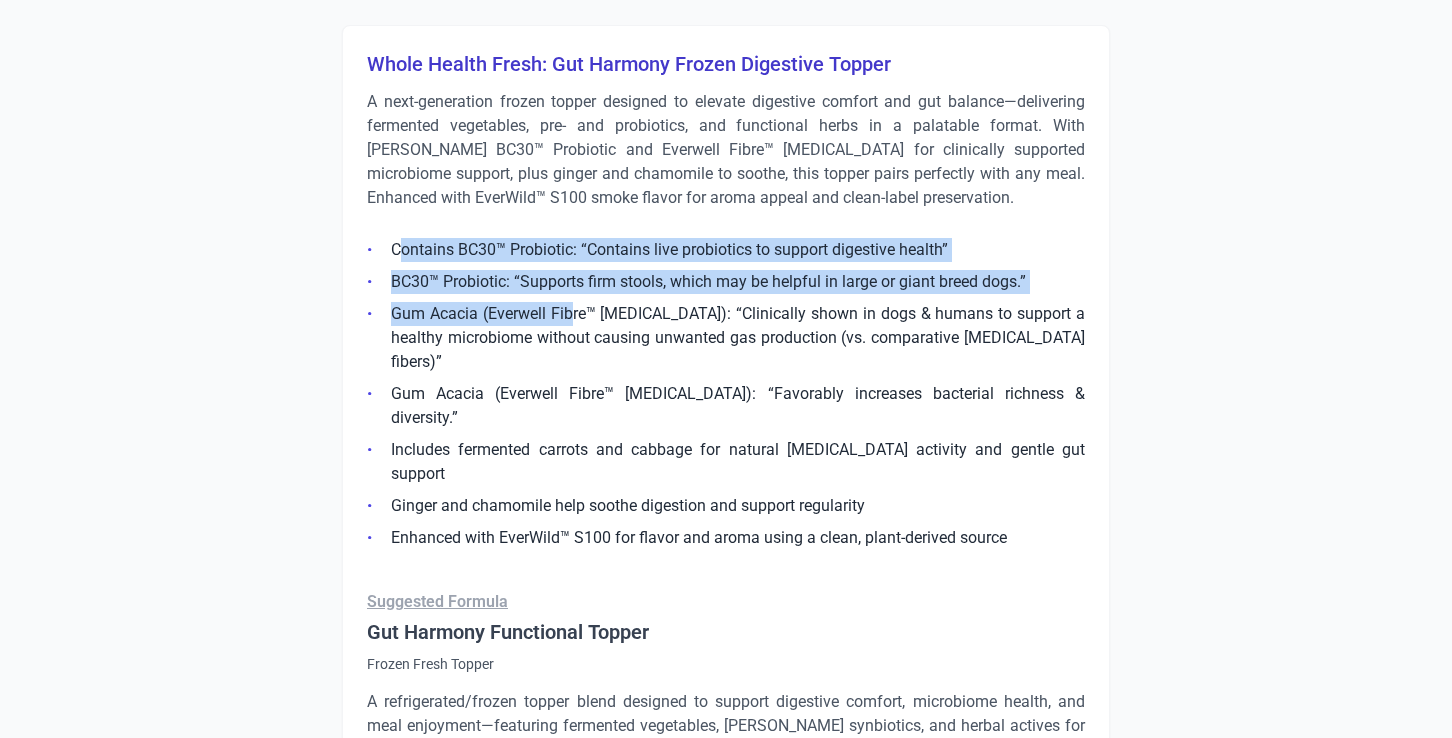 drag, startPoint x: 397, startPoint y: 251, endPoint x: 575, endPoint y: 311, distance: 187.84036 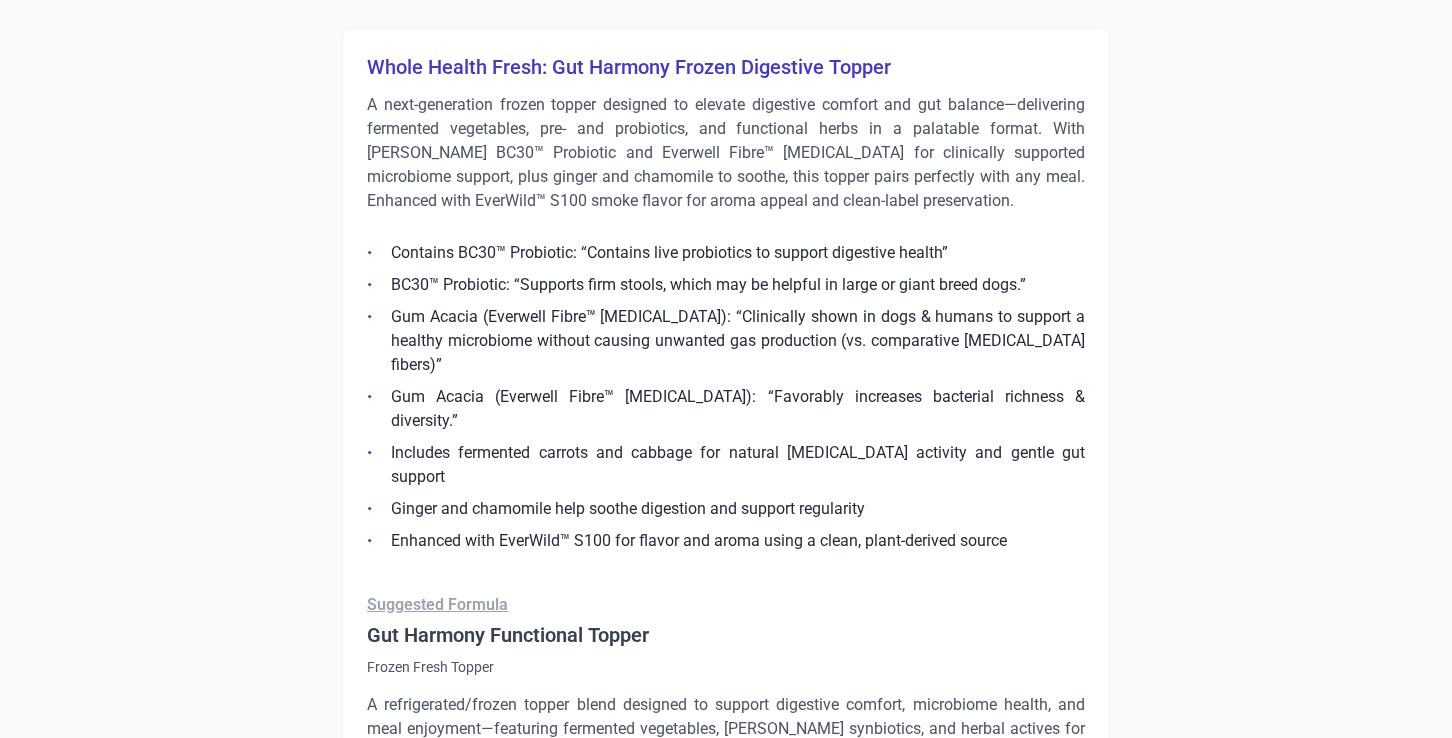 scroll, scrollTop: 1983, scrollLeft: 0, axis: vertical 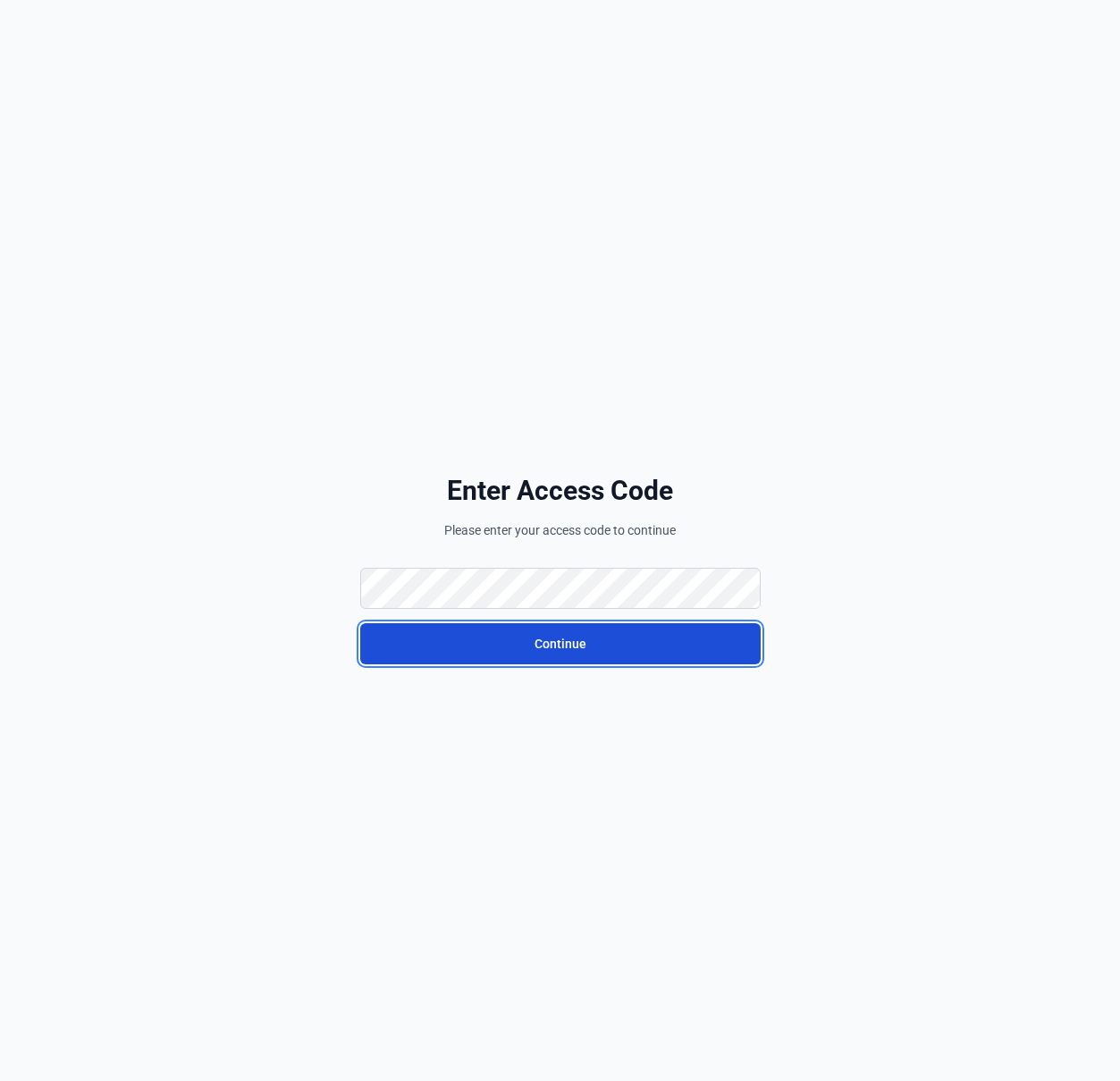 click on "Continue" at bounding box center (560, 644) 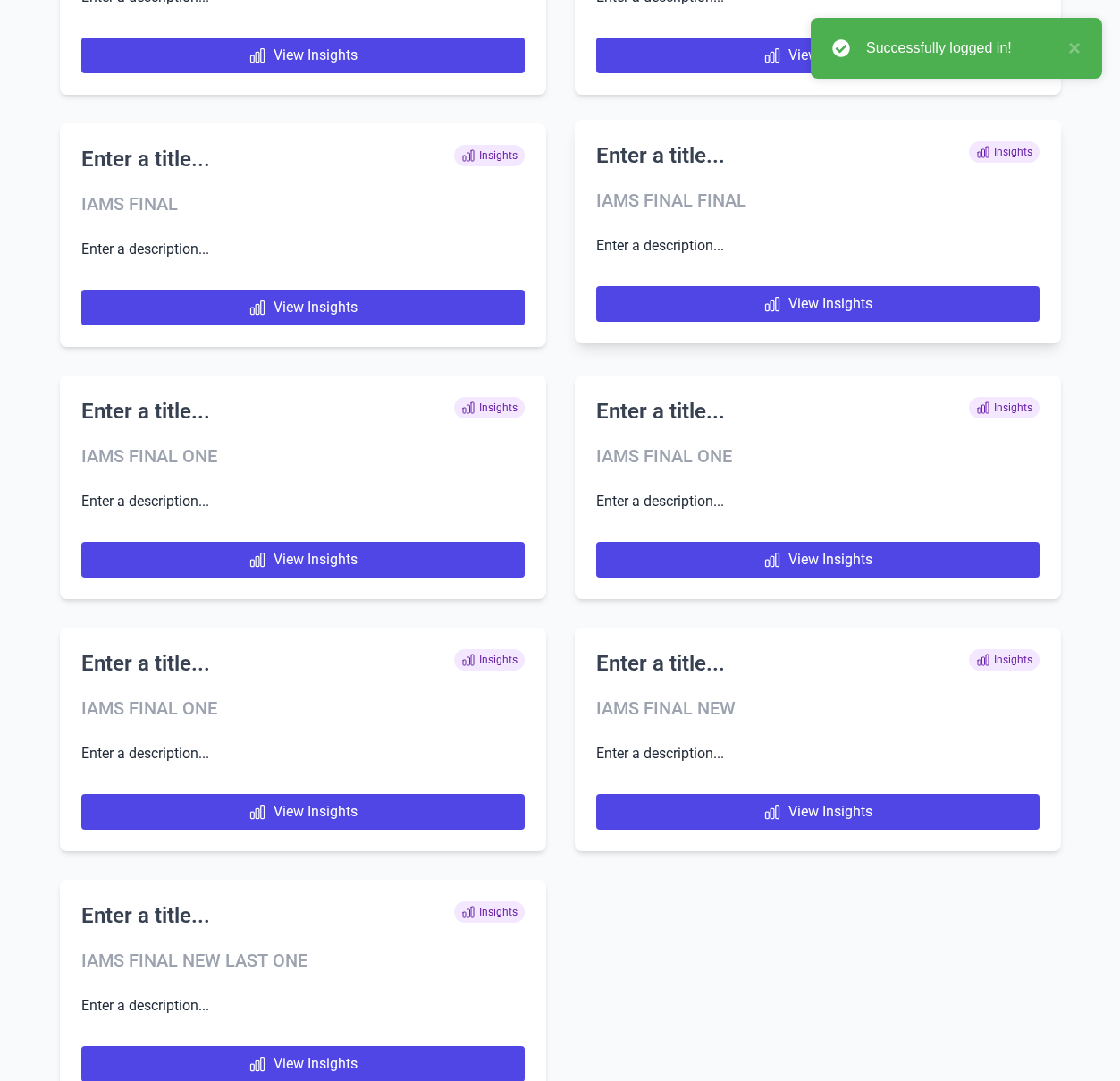 scroll, scrollTop: 1864, scrollLeft: 0, axis: vertical 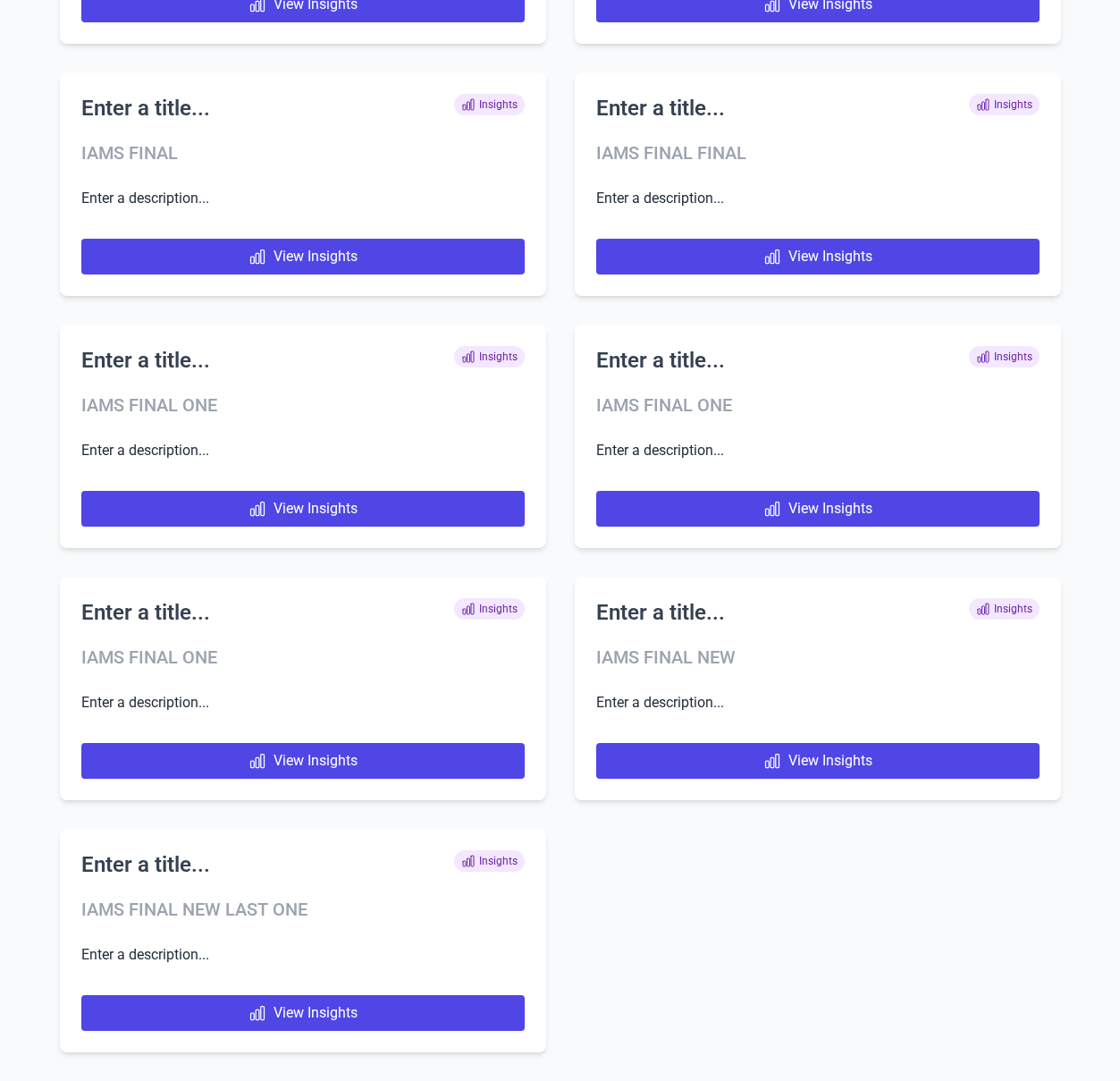 click on "View Insights" at bounding box center [303, 1013] 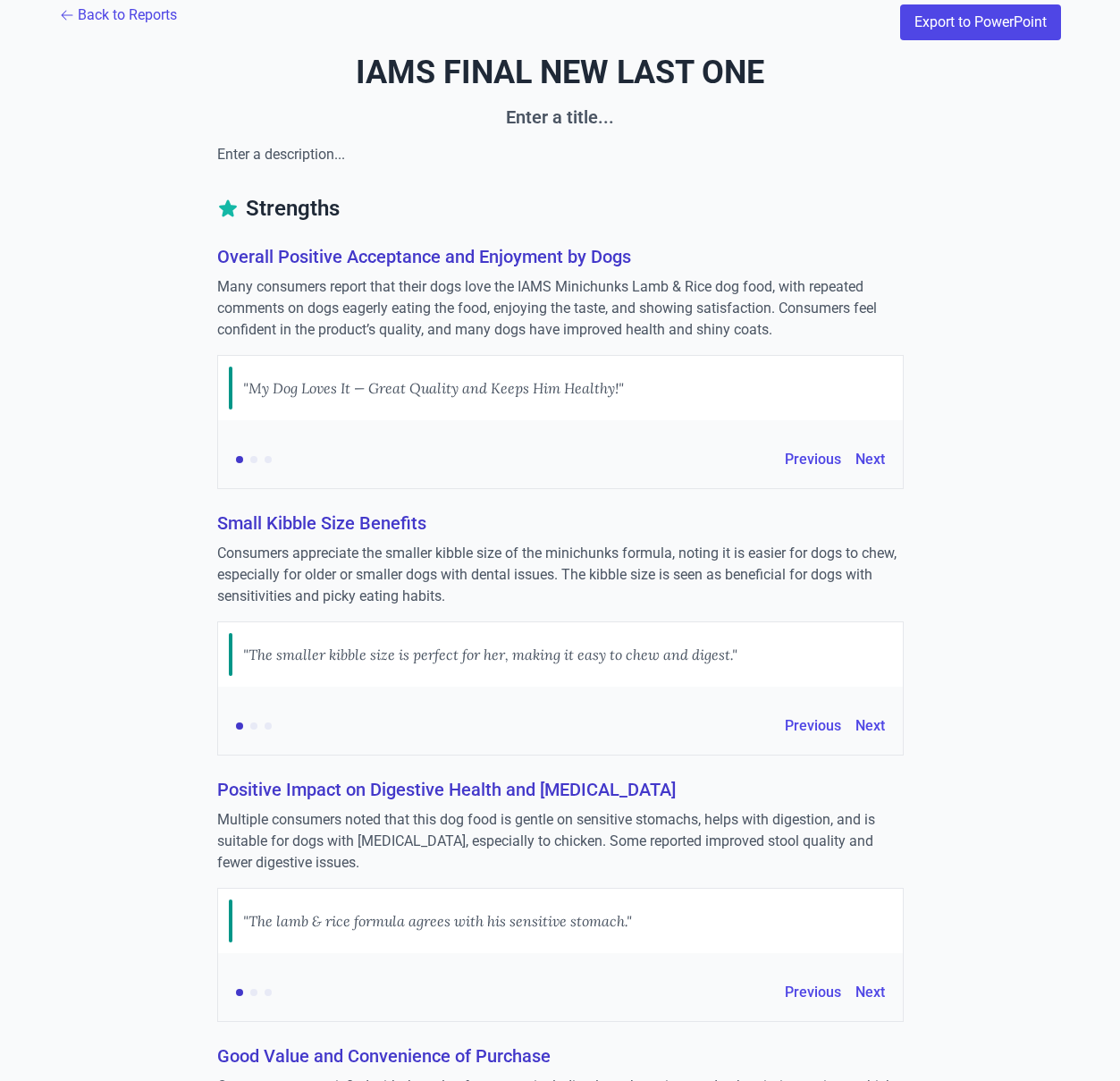scroll, scrollTop: 0, scrollLeft: 0, axis: both 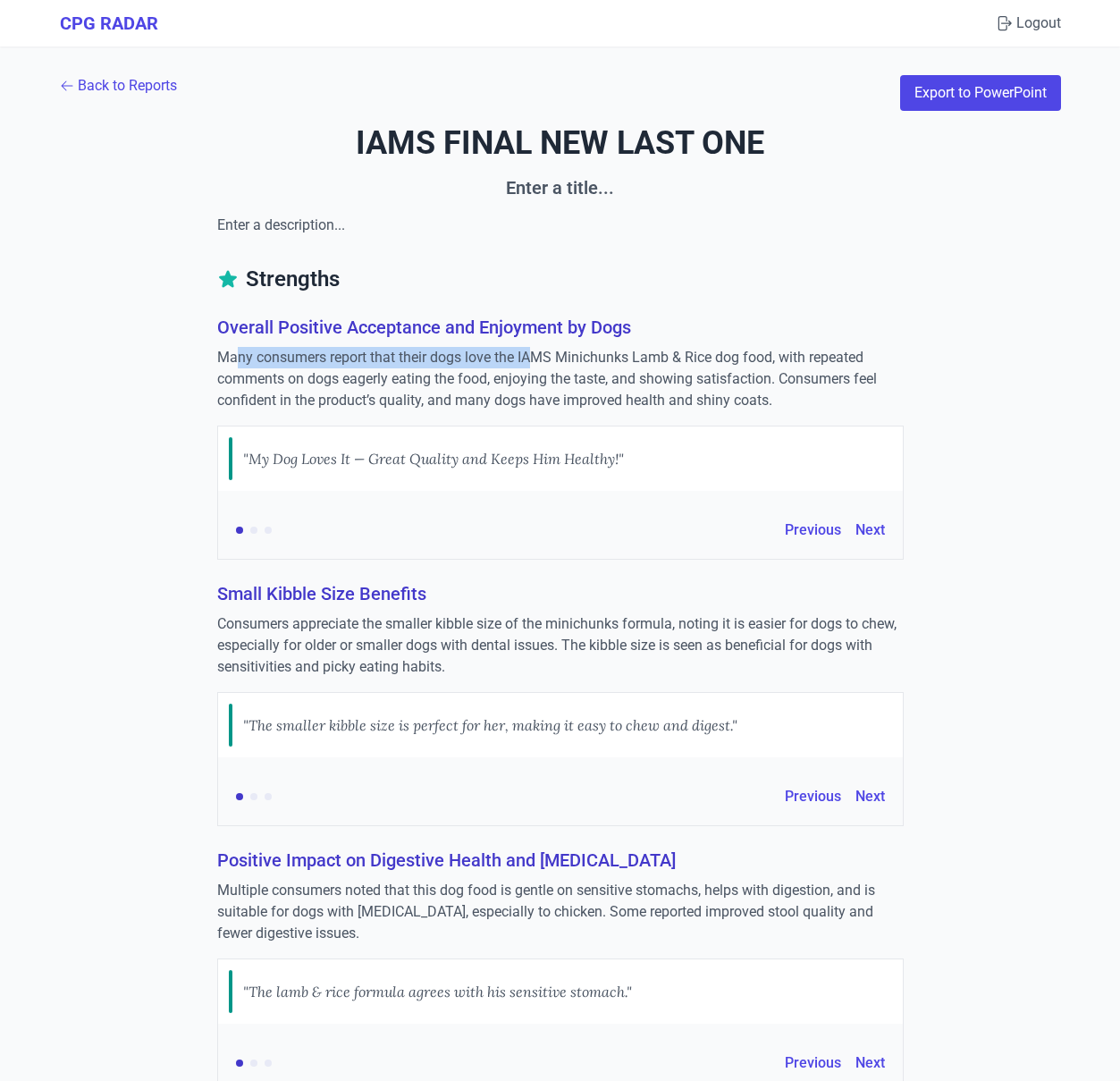 drag, startPoint x: 307, startPoint y: 359, endPoint x: 533, endPoint y: 366, distance: 226.10838 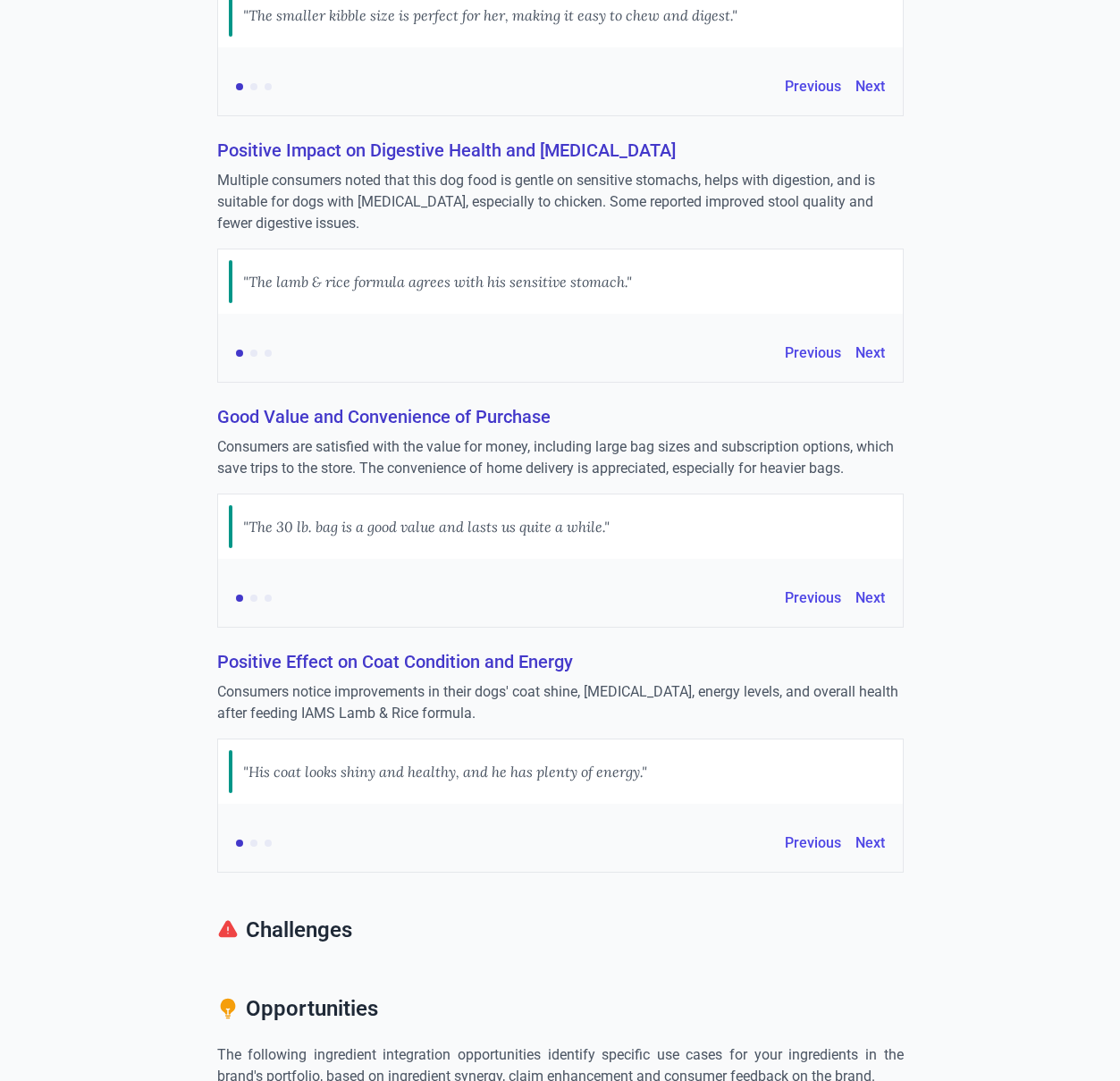 scroll, scrollTop: 952, scrollLeft: 0, axis: vertical 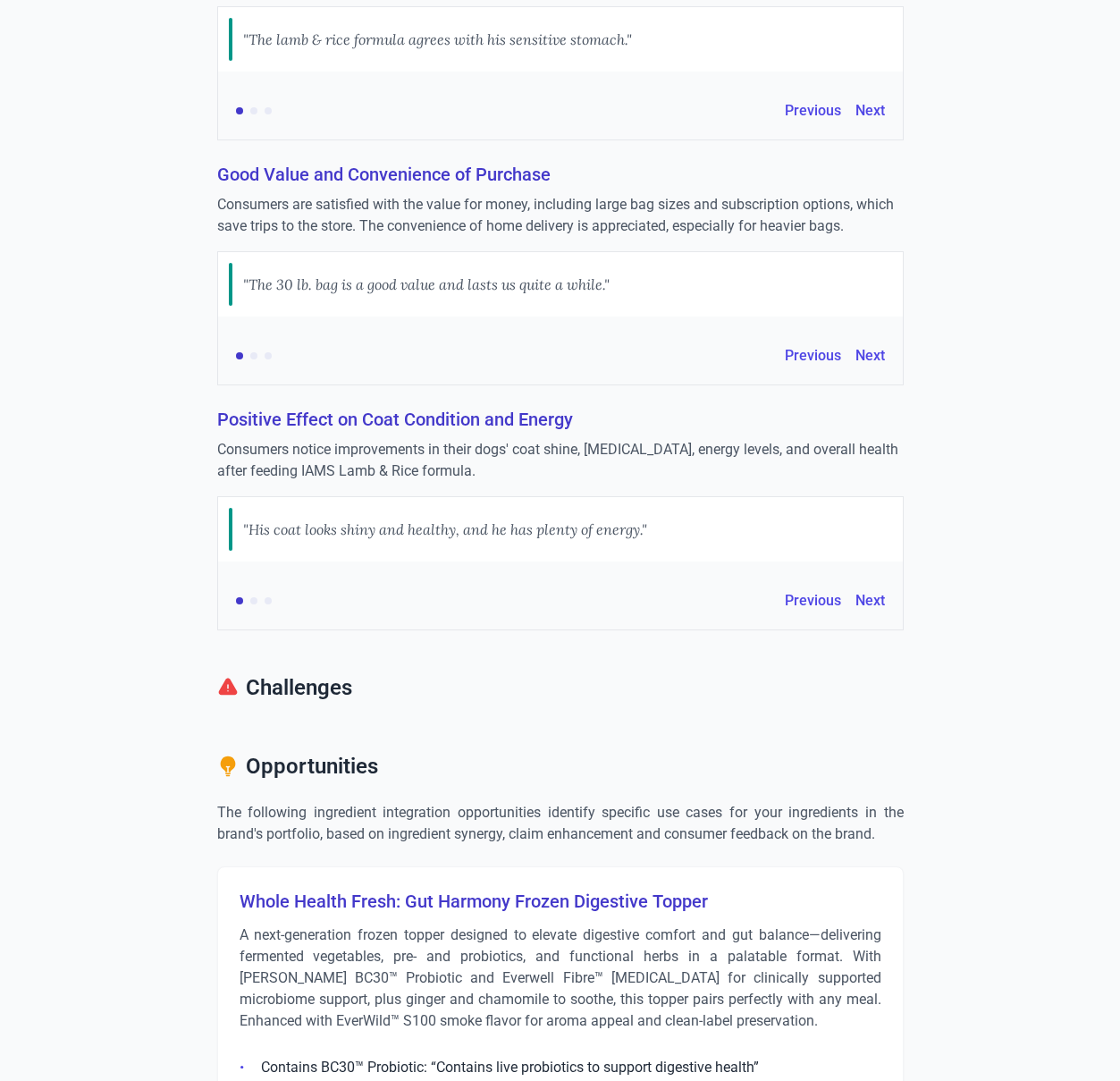 click on "Strengths  Overall Positive Acceptance and Enjoyment by Dogs Many consumers report that their dogs love the IAMS Minichunks Lamb & Rice dog food, with repeated comments on dogs eagerly eating the food, enjoying the taste, and showing satisfaction. Consumers feel confident in the product’s quality, and many dogs have improved health and shiny coats.  "My Dog Loves It — Great Quality and Keeps Him Healthy!"   Previous   Next  Small Kibble Size Benefits Consumers appreciate the smaller kibble size of the minichunks formula, noting it is easier for dogs to chew, especially for older or smaller dogs with dental issues. The kibble size is seen as beneficial for dogs with sensitivities and picky eating habits.  "The smaller kibble size is perfect for her, making it easy to chew and digest."   Previous   Next  Positive Impact on Digestive Health and Allergies  "The lamb & rice formula agrees with his sensitive stomach."   Previous   Next  Good Value and Convenience of Purchase  Previous   Next   Previous   Next" at bounding box center (560, 2443) 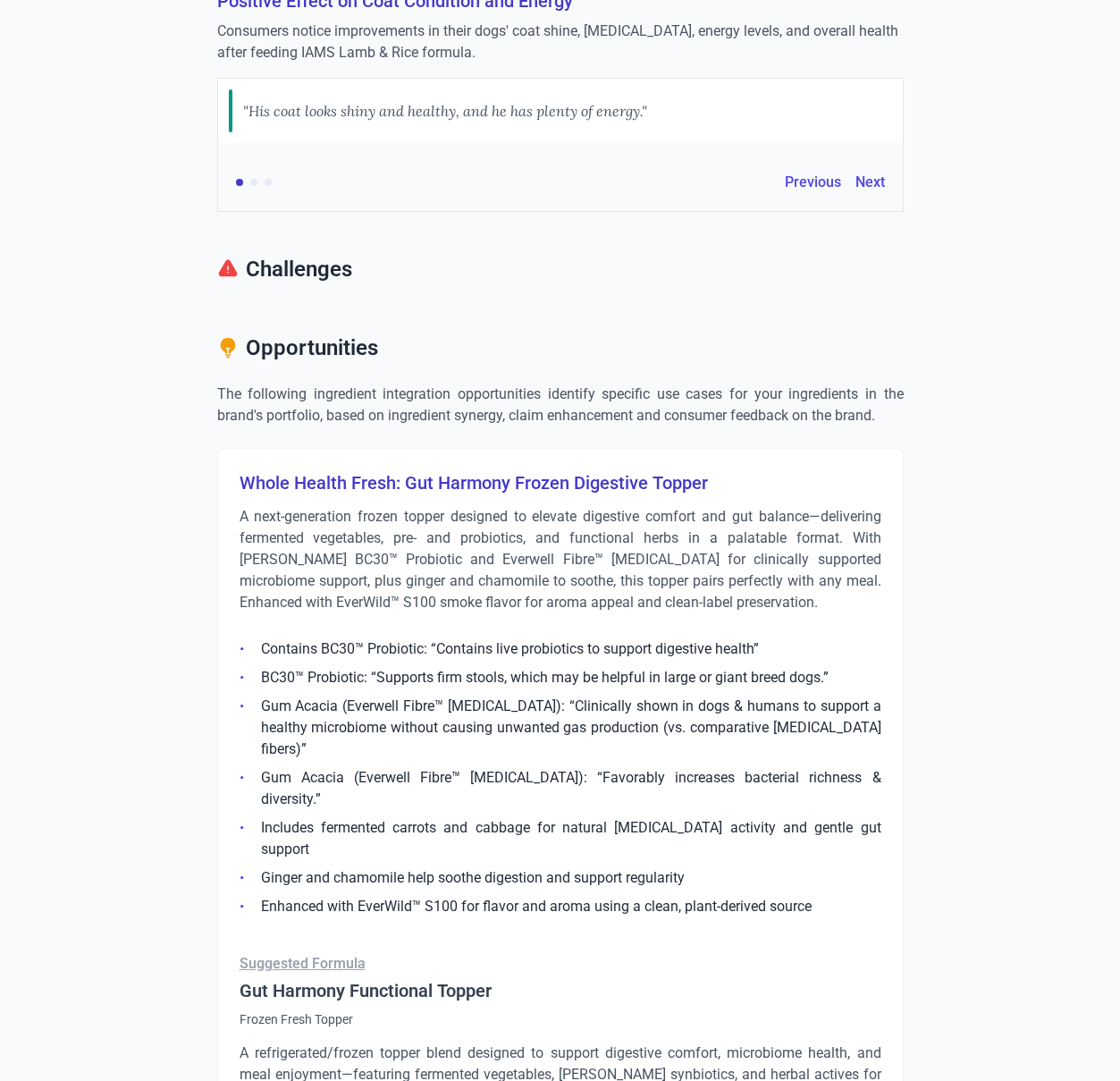 scroll, scrollTop: 1389, scrollLeft: 0, axis: vertical 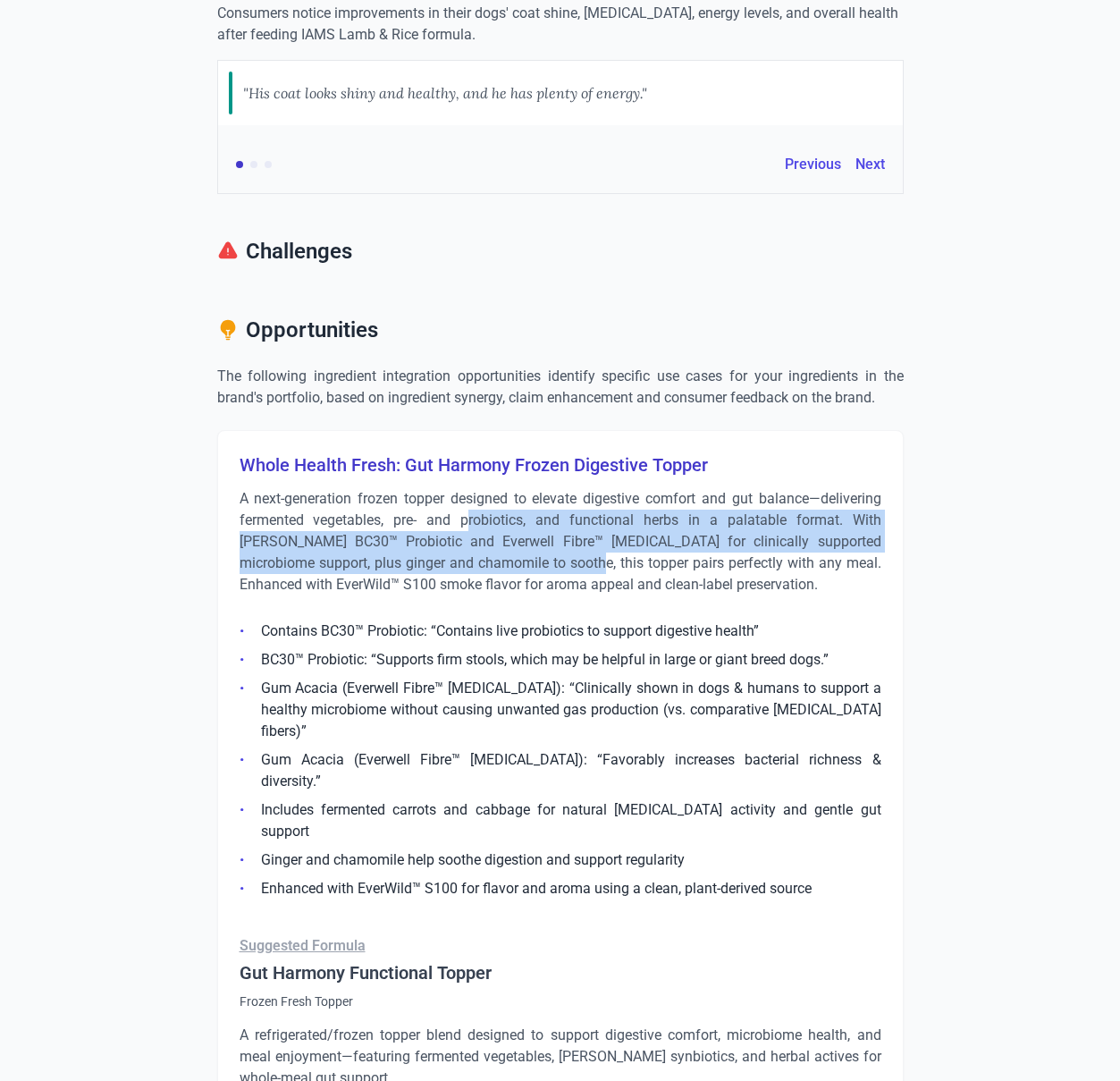 drag, startPoint x: 451, startPoint y: 513, endPoint x: 504, endPoint y: 573, distance: 80.05623 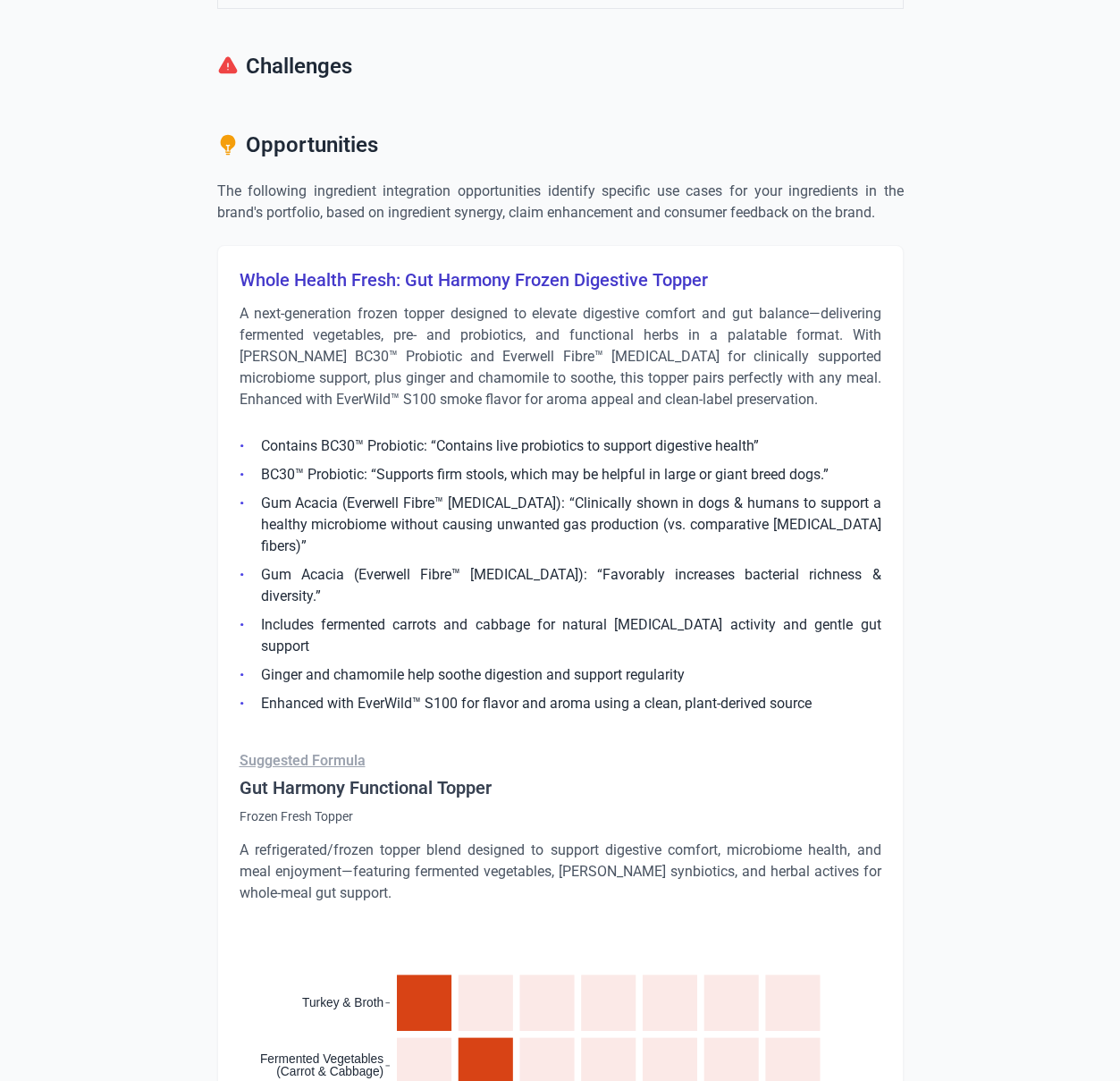 scroll, scrollTop: 1586, scrollLeft: 0, axis: vertical 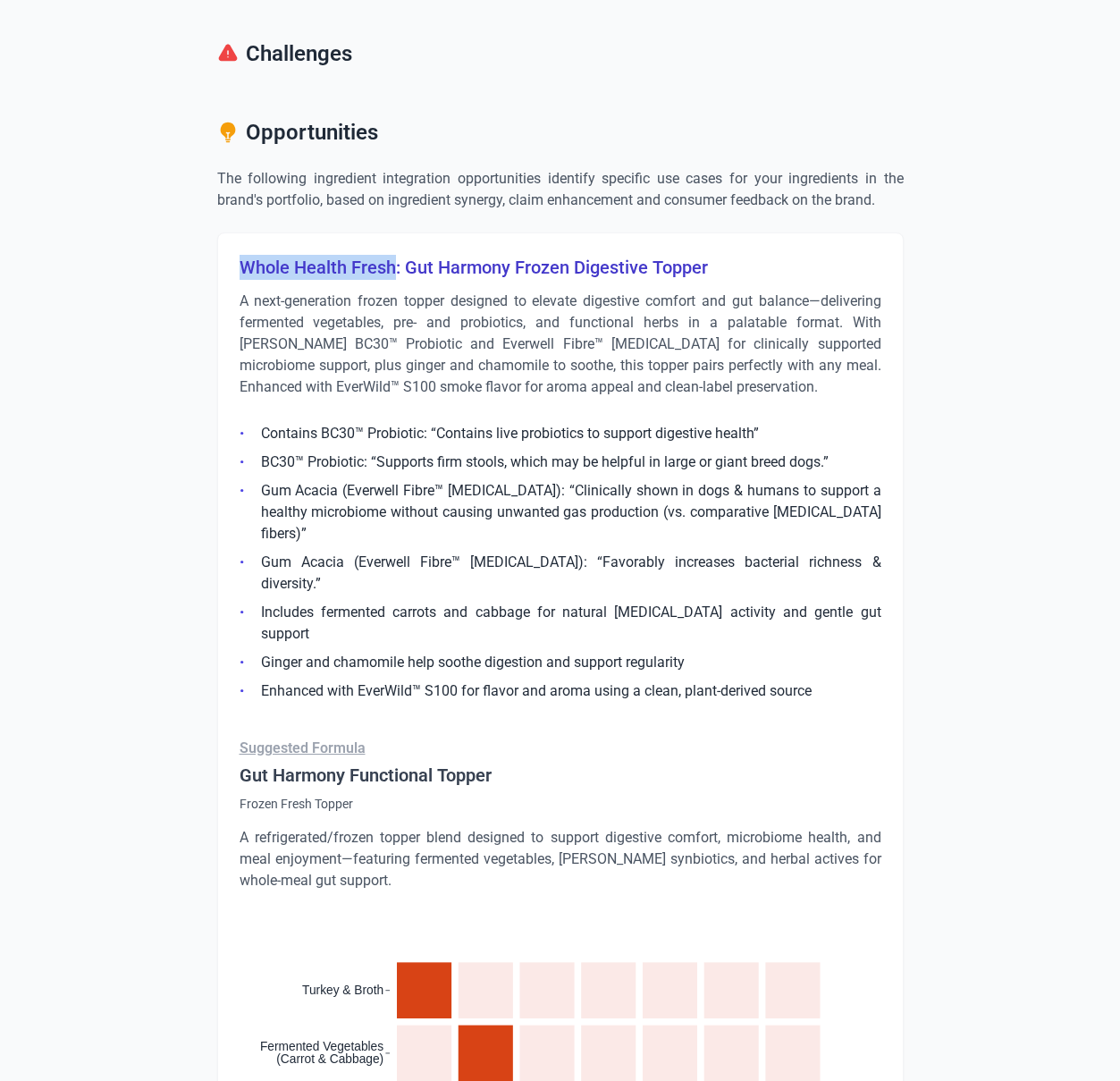 drag, startPoint x: 240, startPoint y: 261, endPoint x: 386, endPoint y: 266, distance: 146.0856 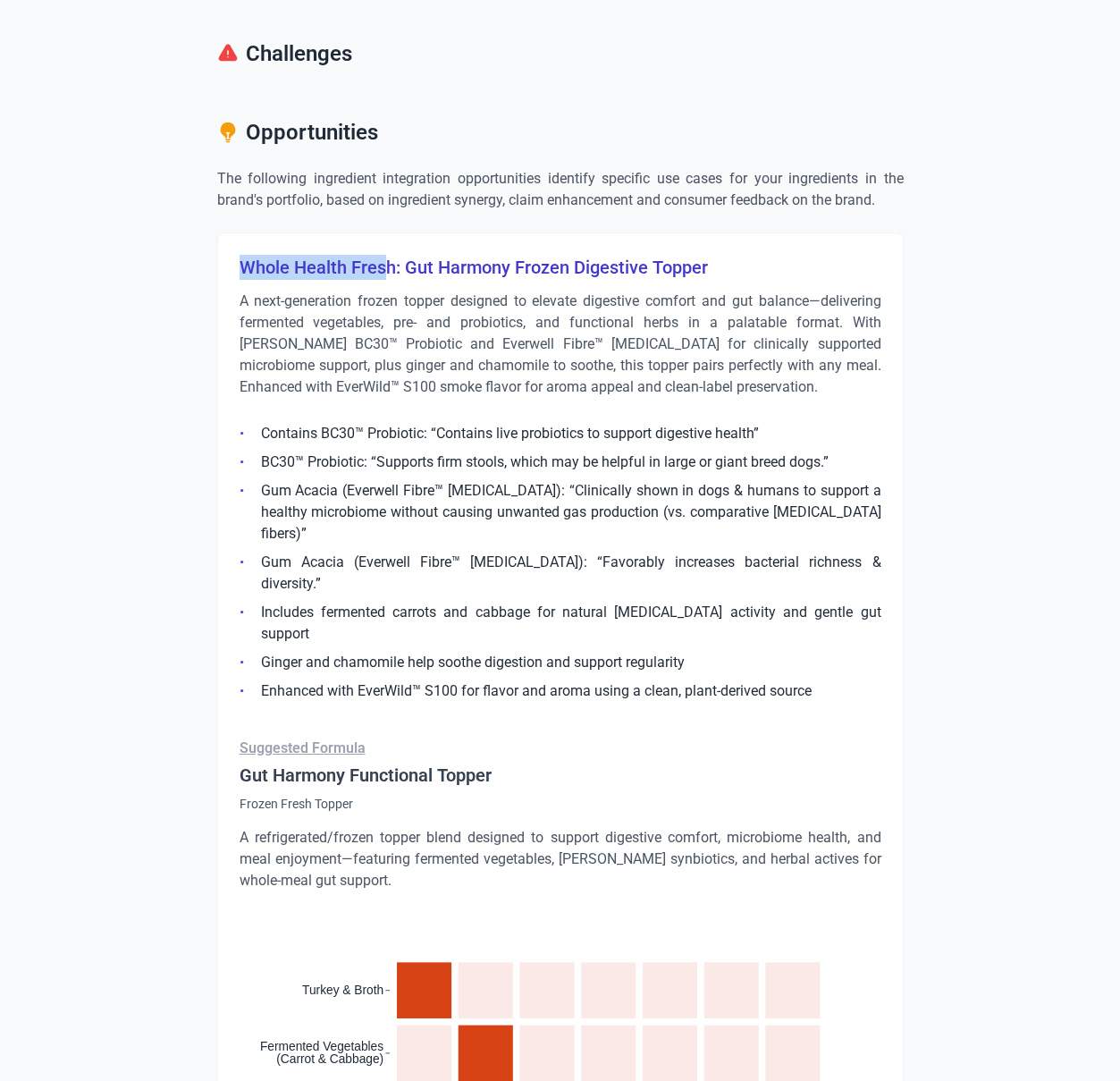copy on "Whole Health Fres" 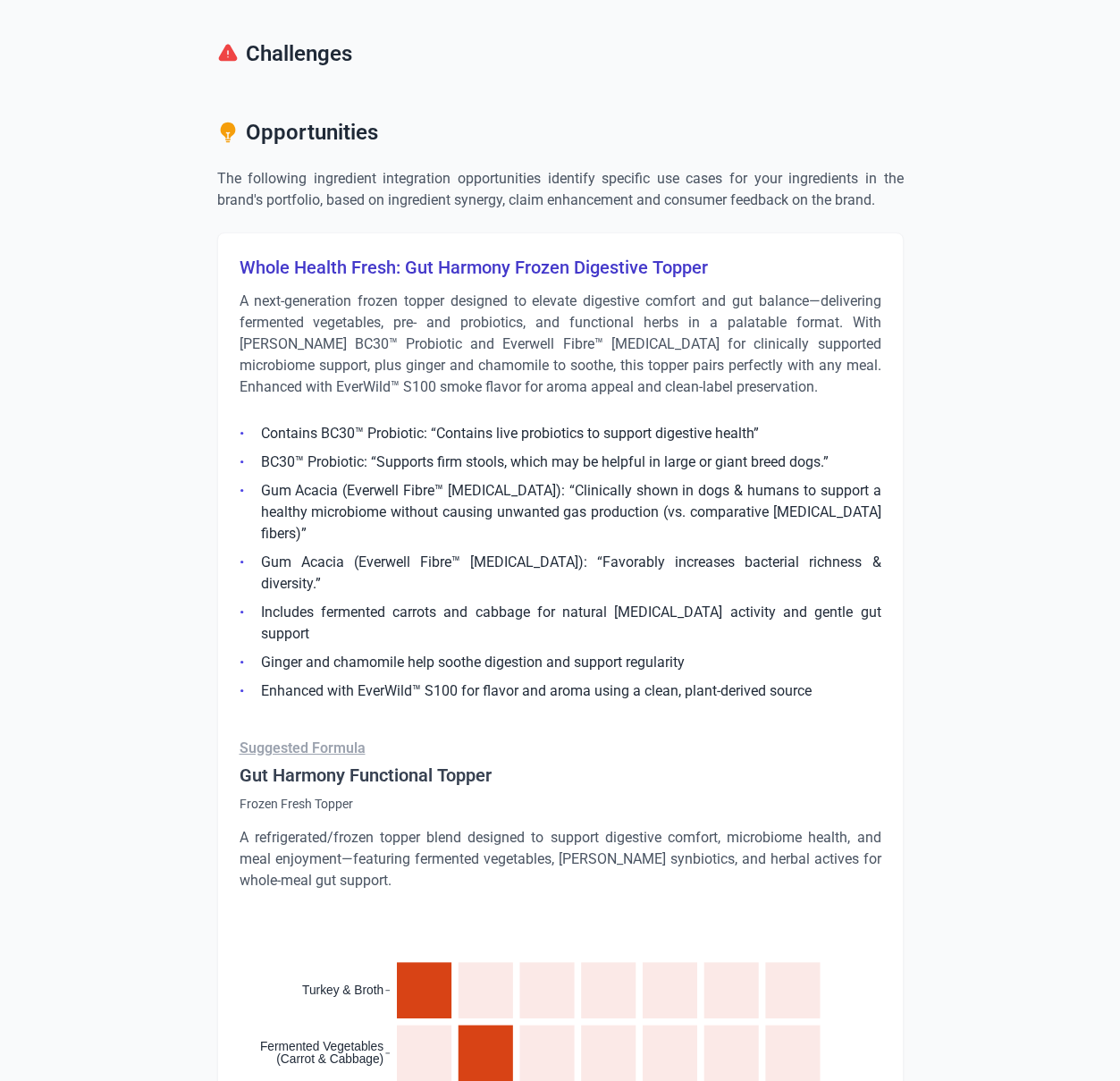 click on "Whole Health Fresh: Gut Harmony Frozen Digestive Topper" at bounding box center [560, 267] 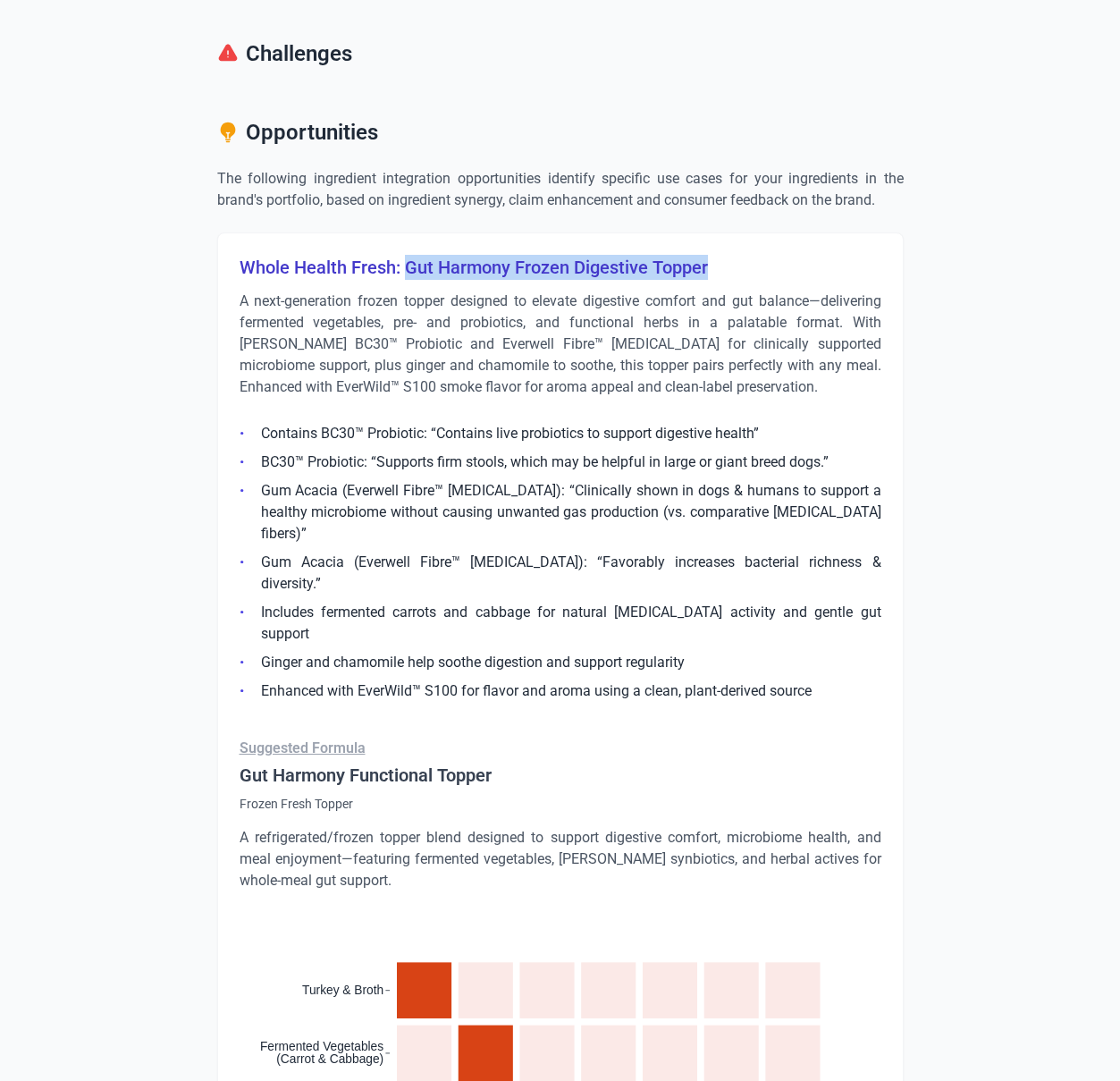 drag, startPoint x: 410, startPoint y: 267, endPoint x: 709, endPoint y: 272, distance: 299.0418 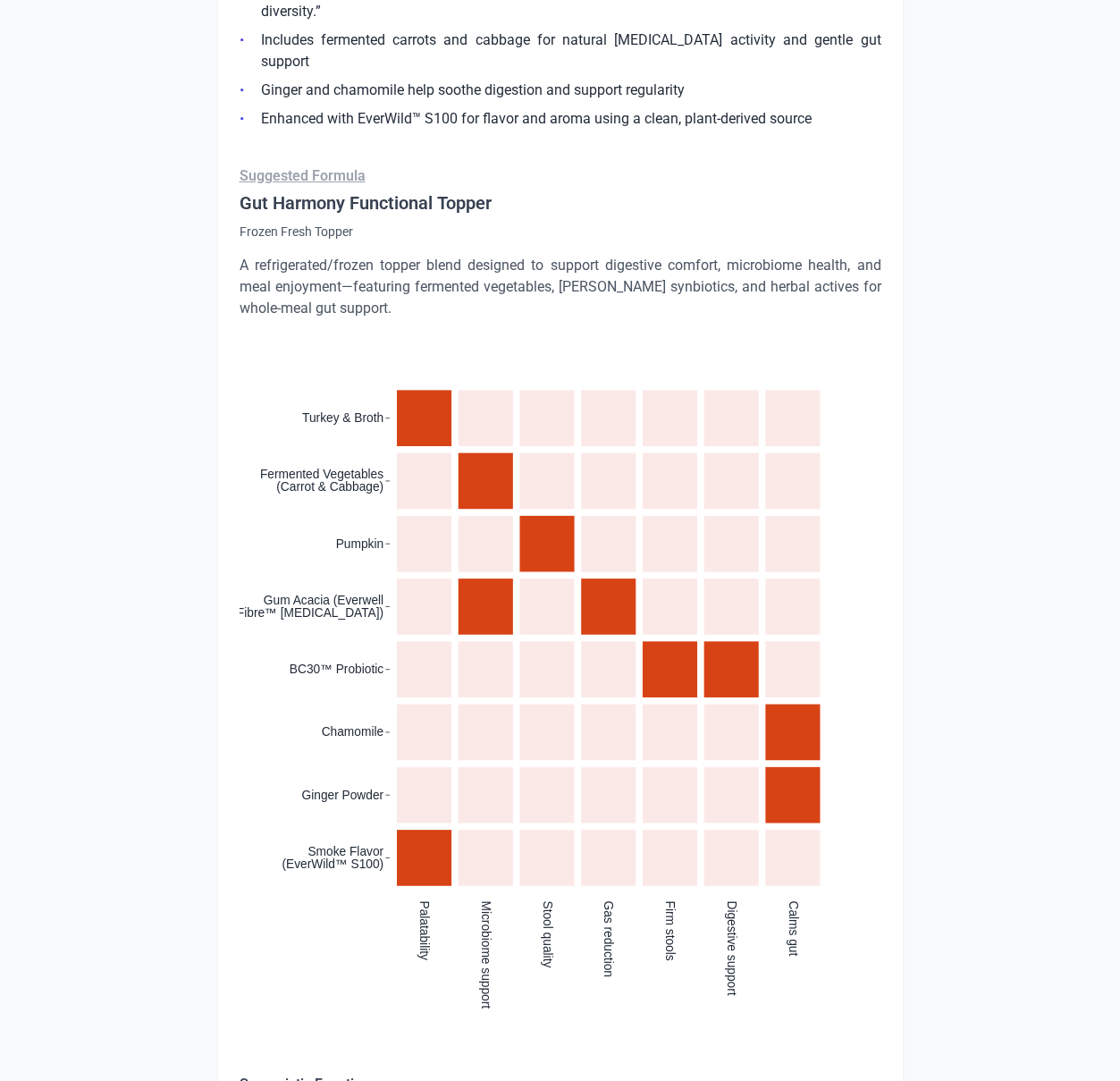 scroll, scrollTop: 2723, scrollLeft: 0, axis: vertical 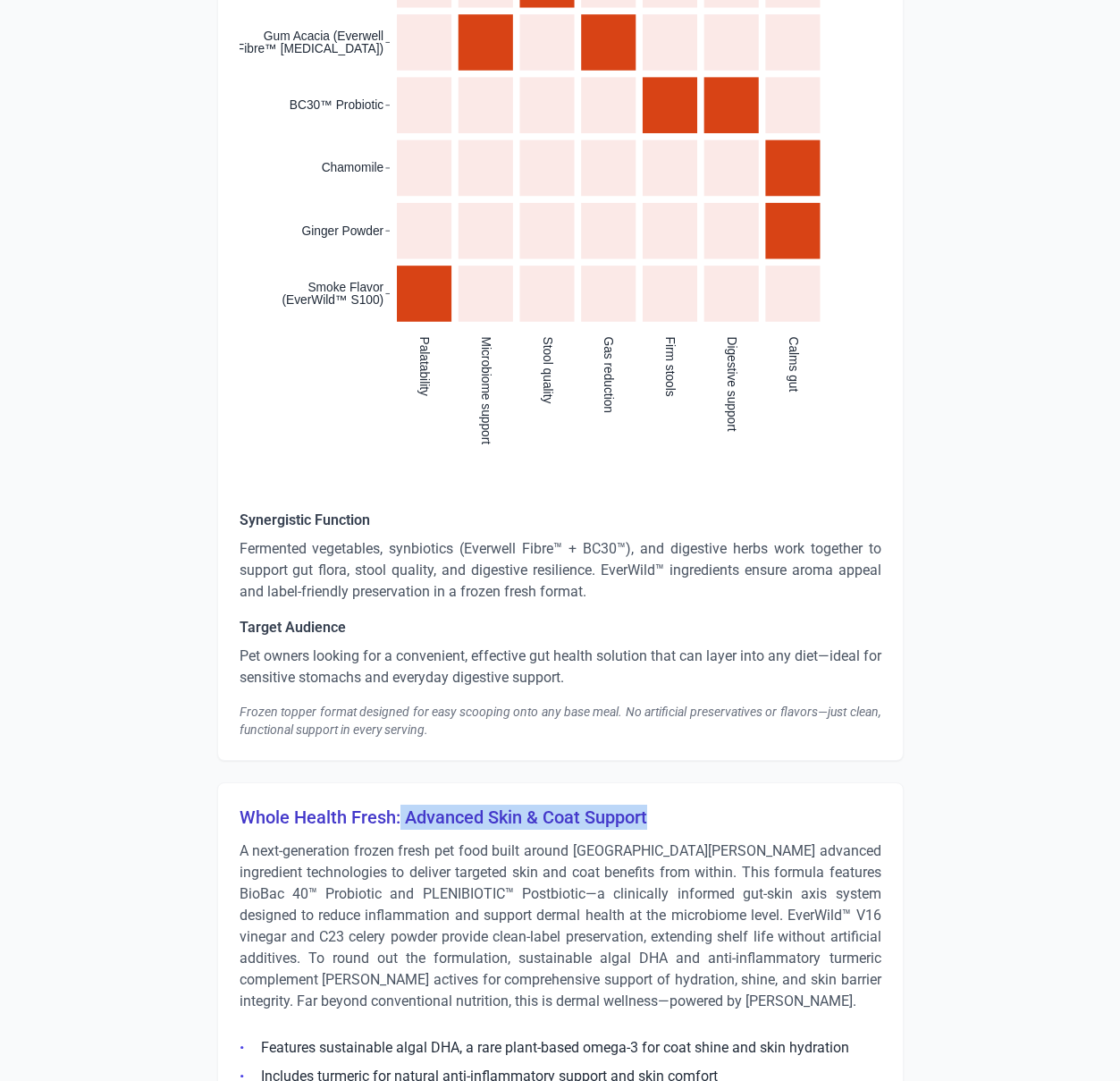 drag, startPoint x: 400, startPoint y: 751, endPoint x: 658, endPoint y: 752, distance: 258.00194 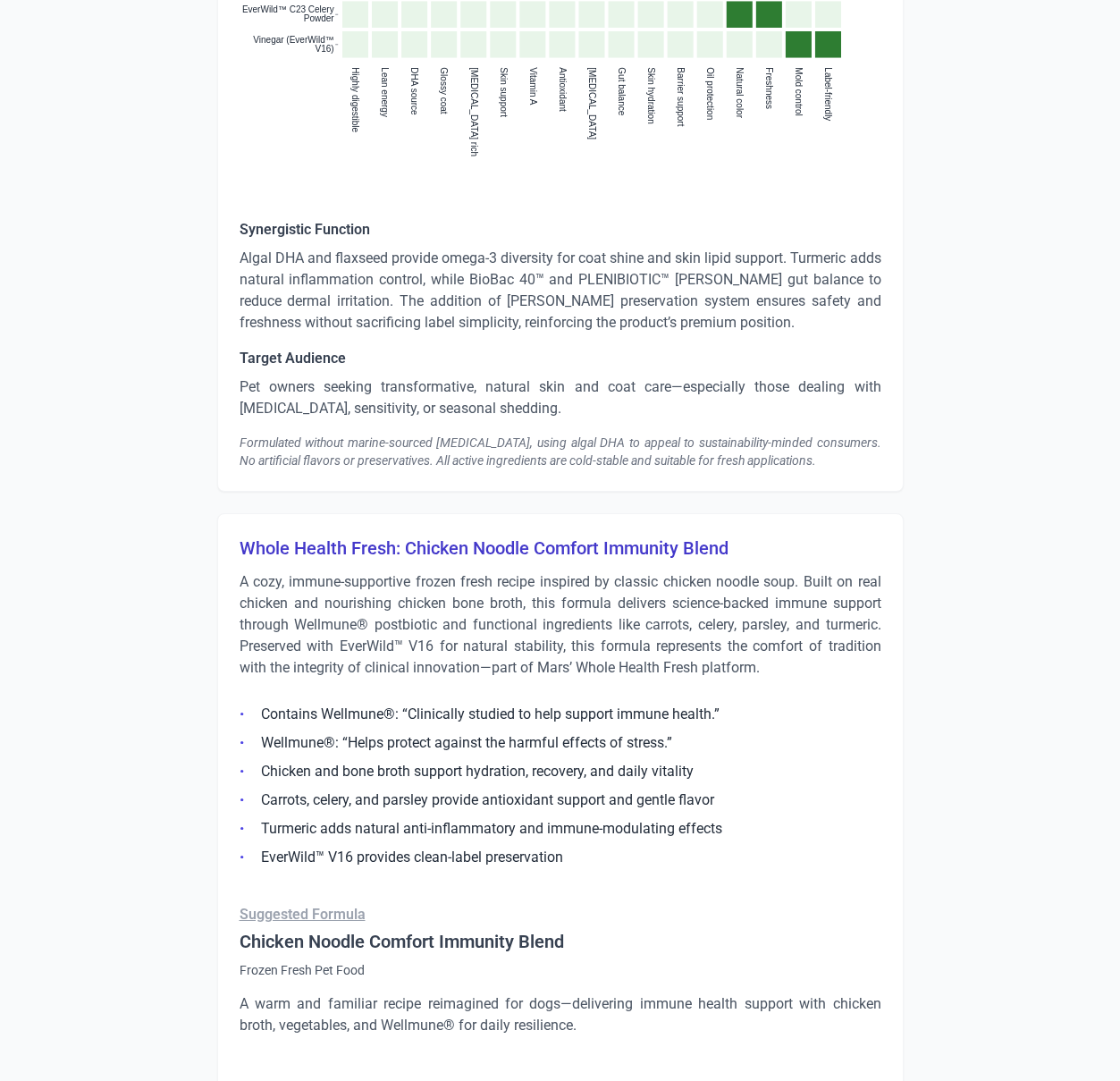 scroll, scrollTop: 4754, scrollLeft: 0, axis: vertical 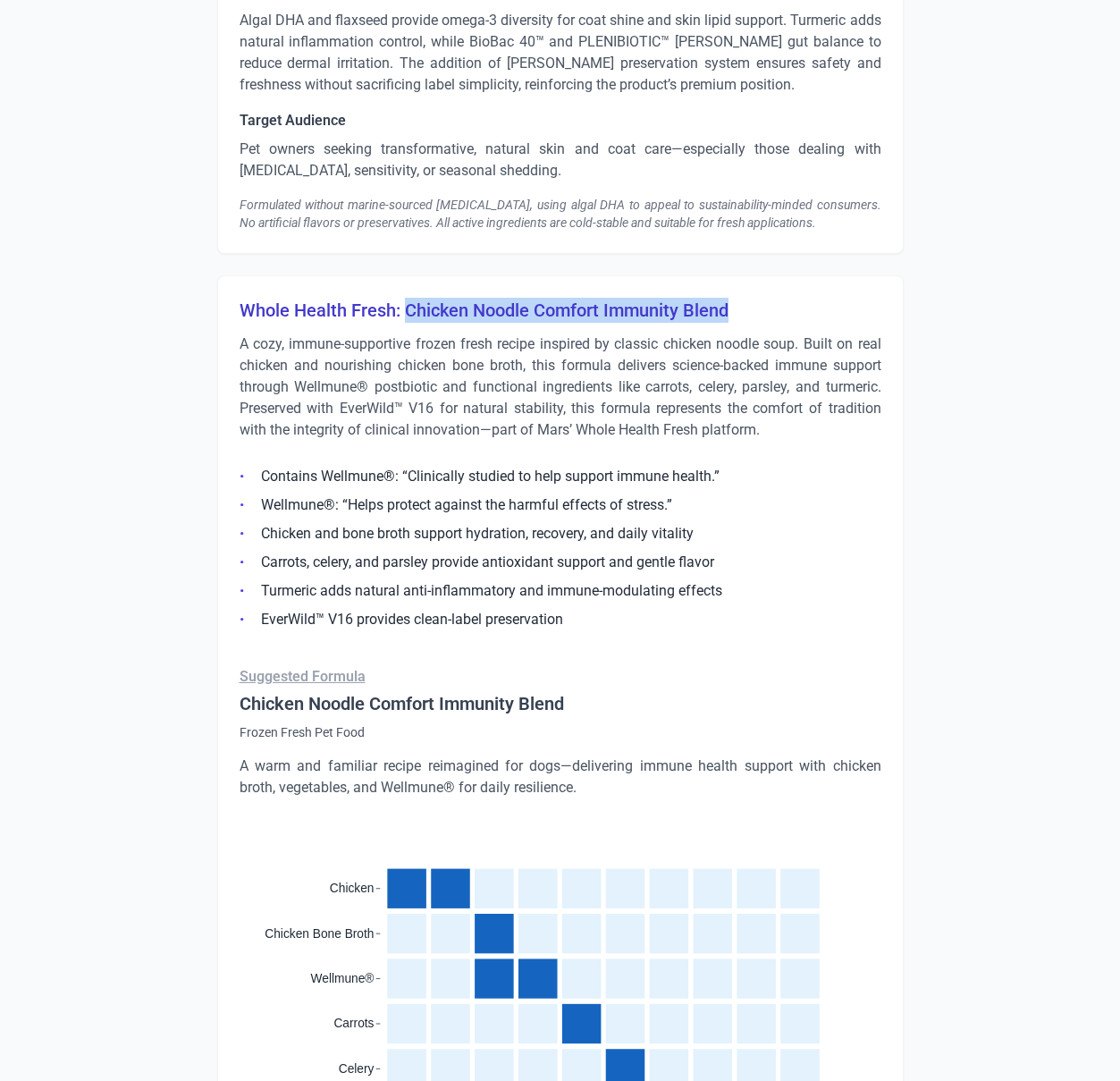 drag, startPoint x: 408, startPoint y: 241, endPoint x: 730, endPoint y: 250, distance: 322.12575 